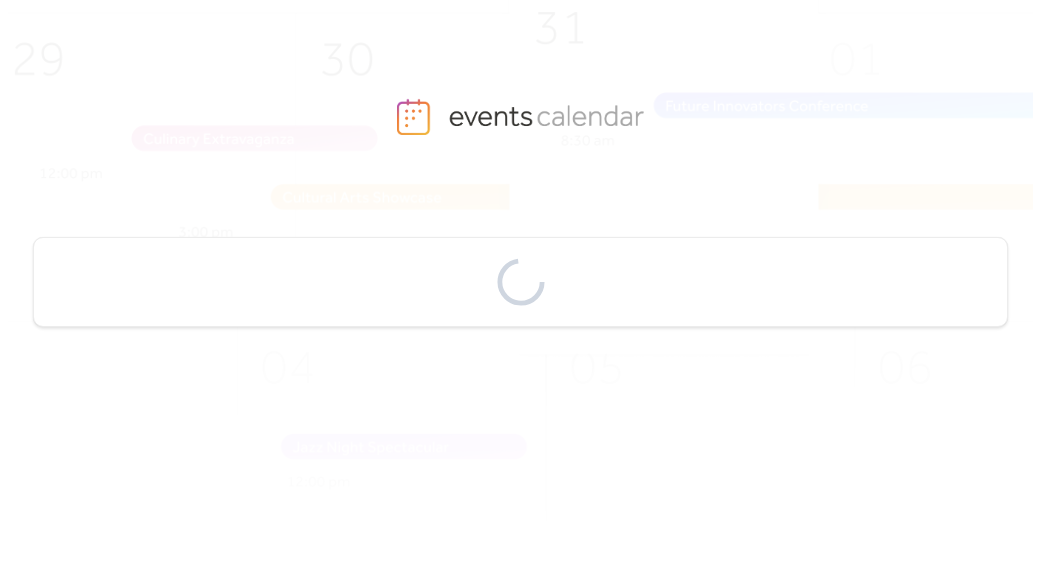 scroll, scrollTop: 0, scrollLeft: 0, axis: both 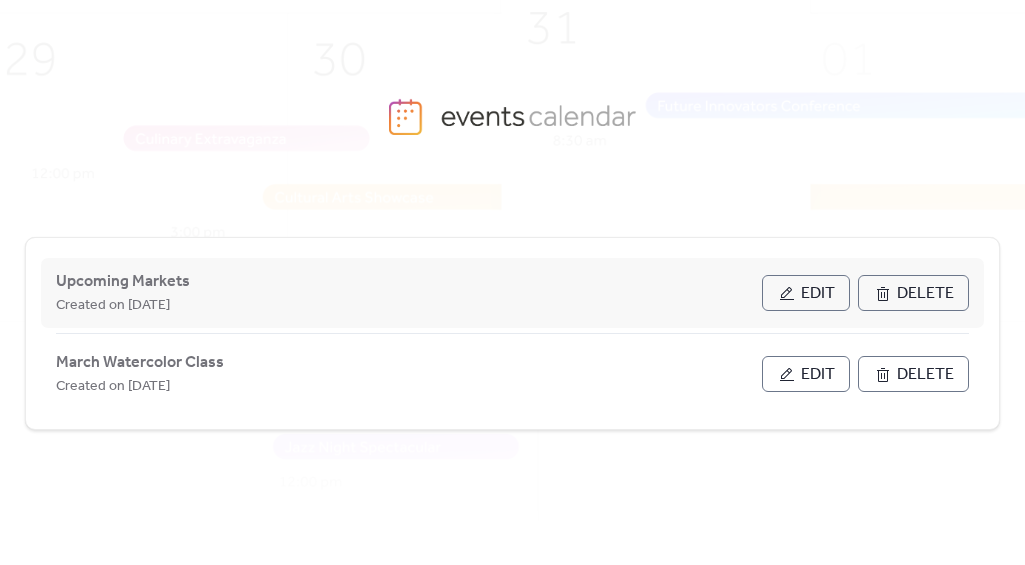 click on "Edit" at bounding box center (806, 293) 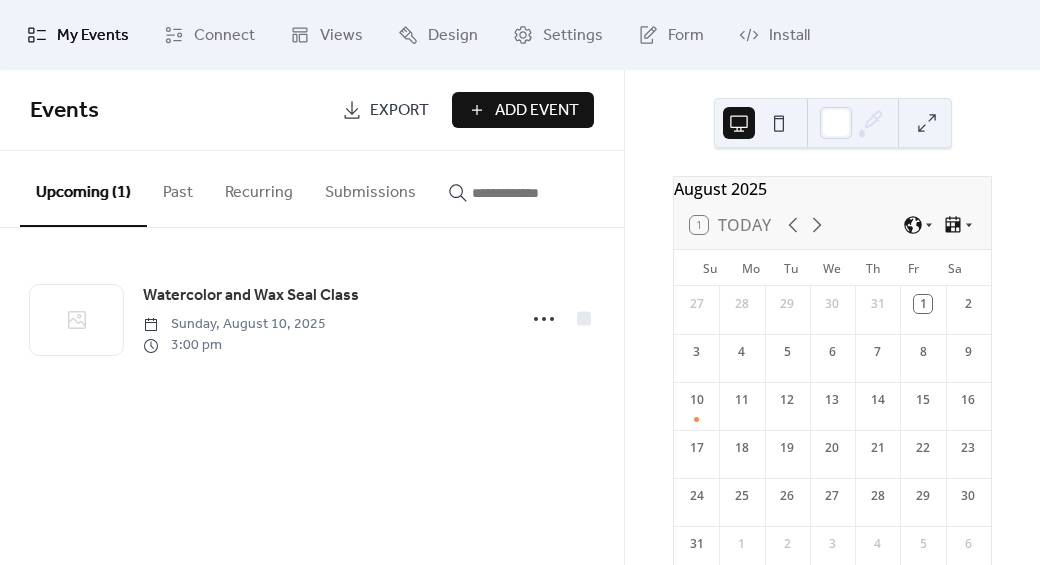 click on "Add Event" at bounding box center (537, 111) 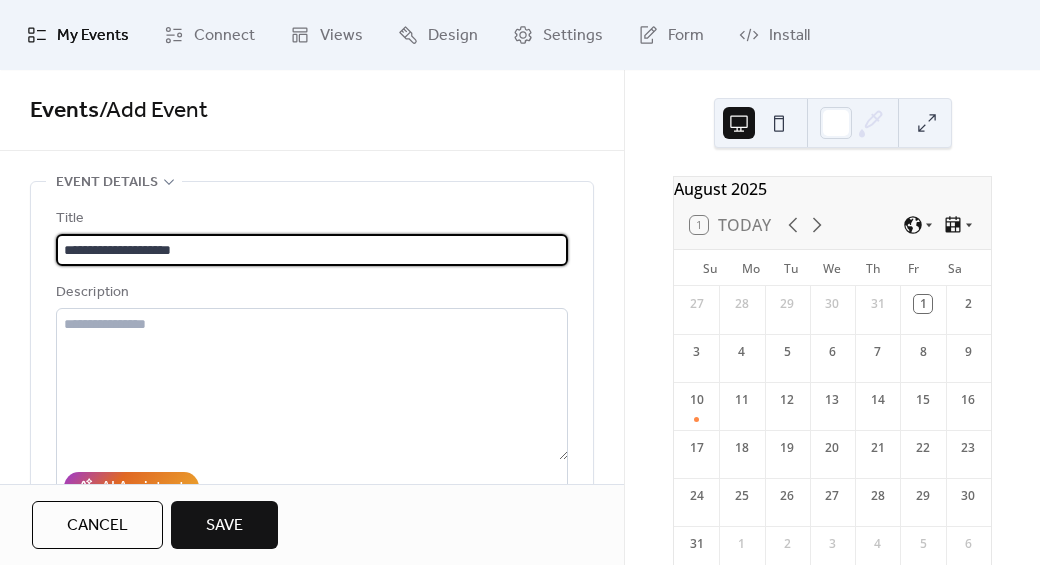 scroll, scrollTop: 0, scrollLeft: 0, axis: both 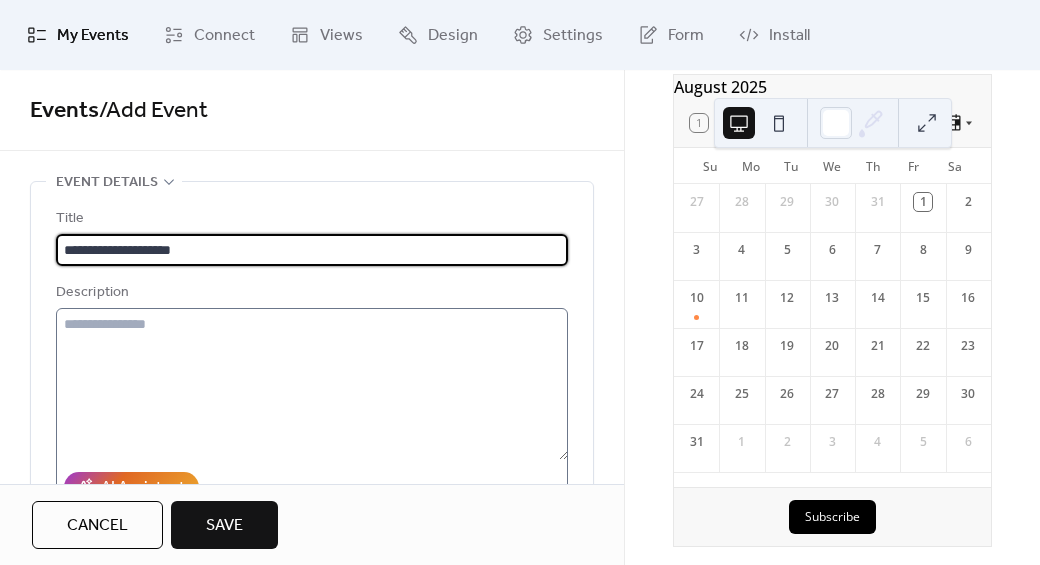 type on "**********" 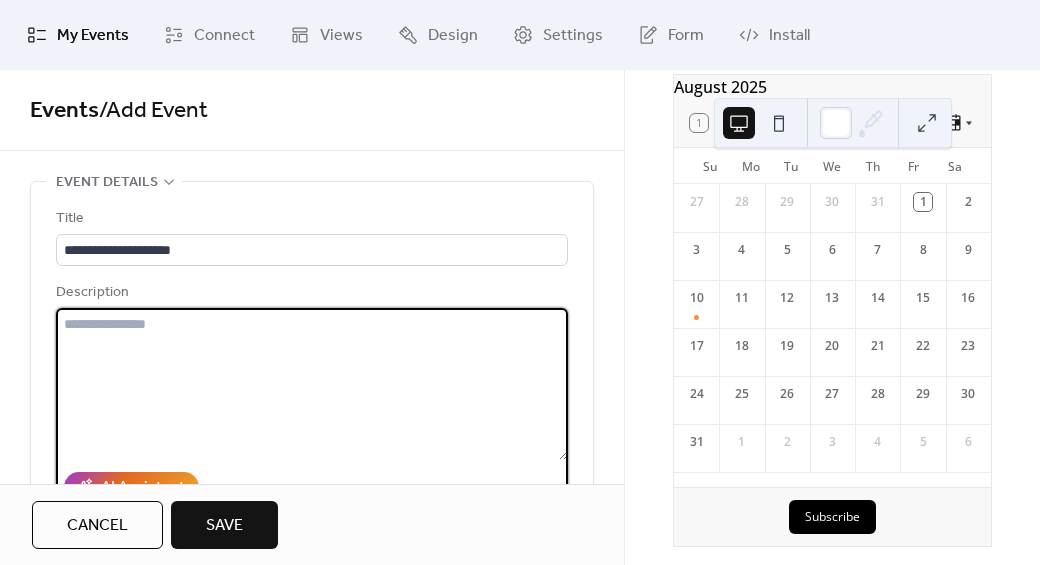 click at bounding box center [312, 384] 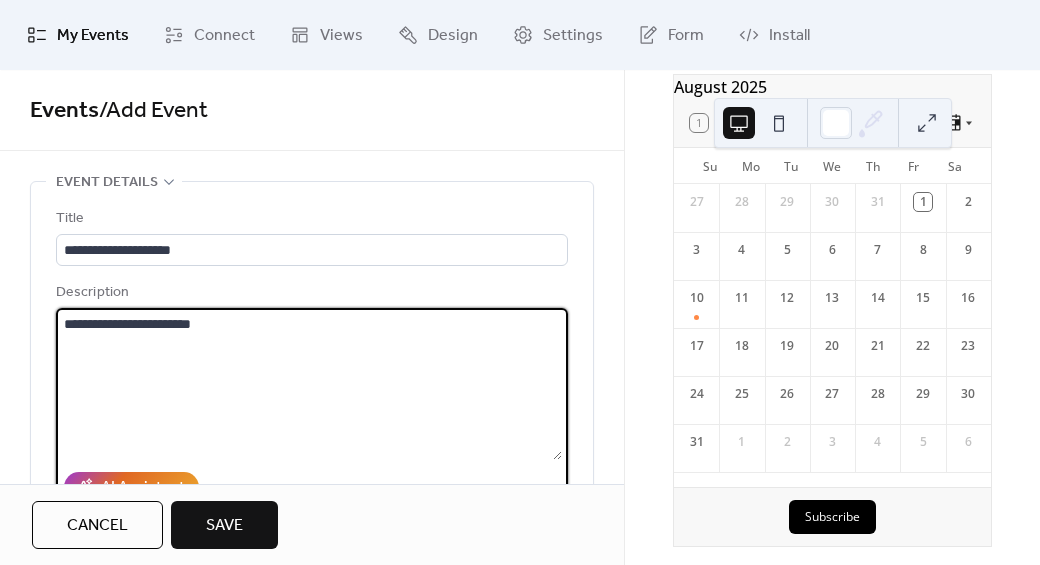 type on "**********" 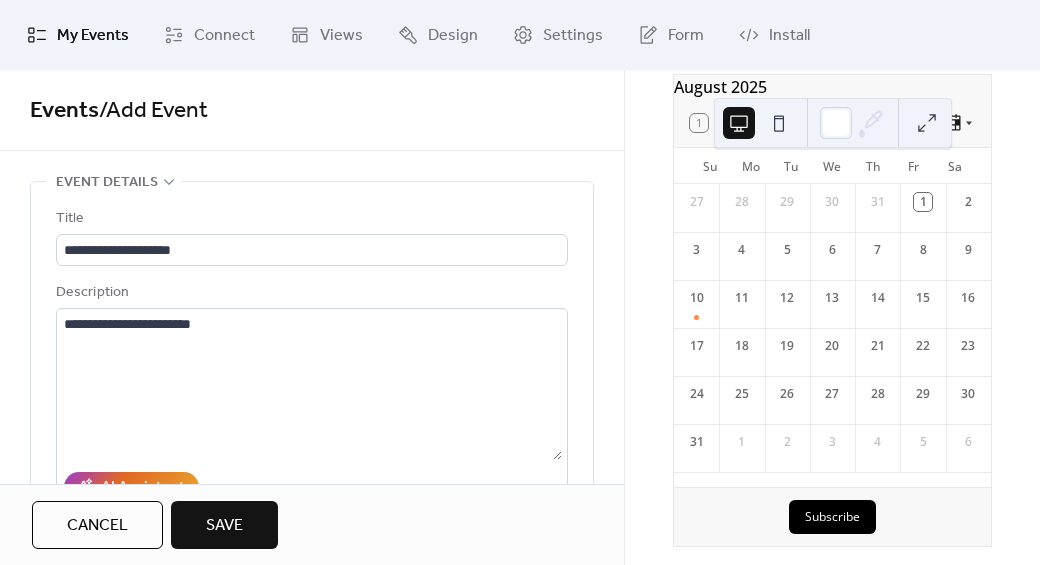 scroll, scrollTop: 128, scrollLeft: 0, axis: vertical 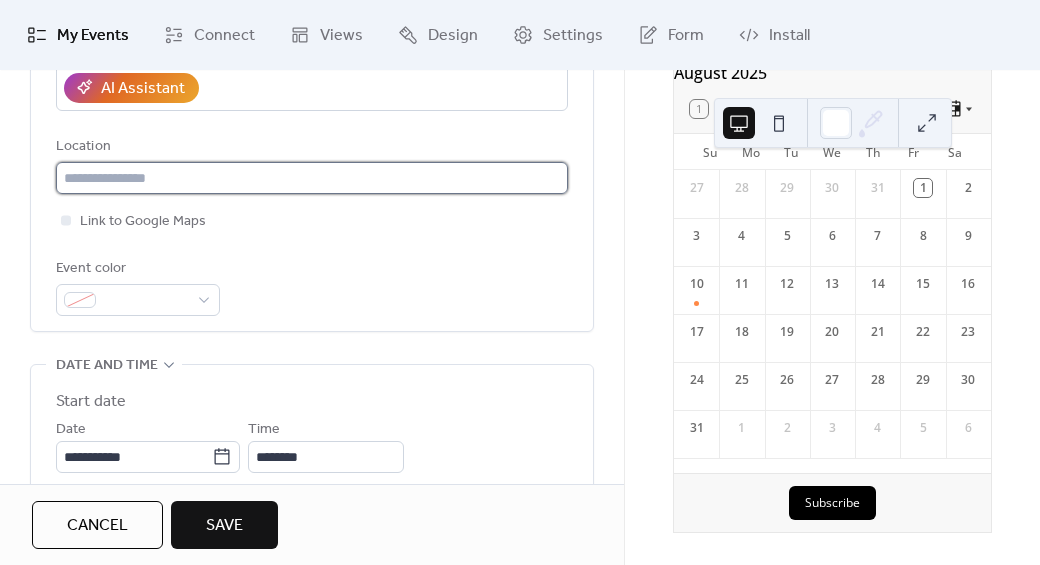 click at bounding box center [312, 178] 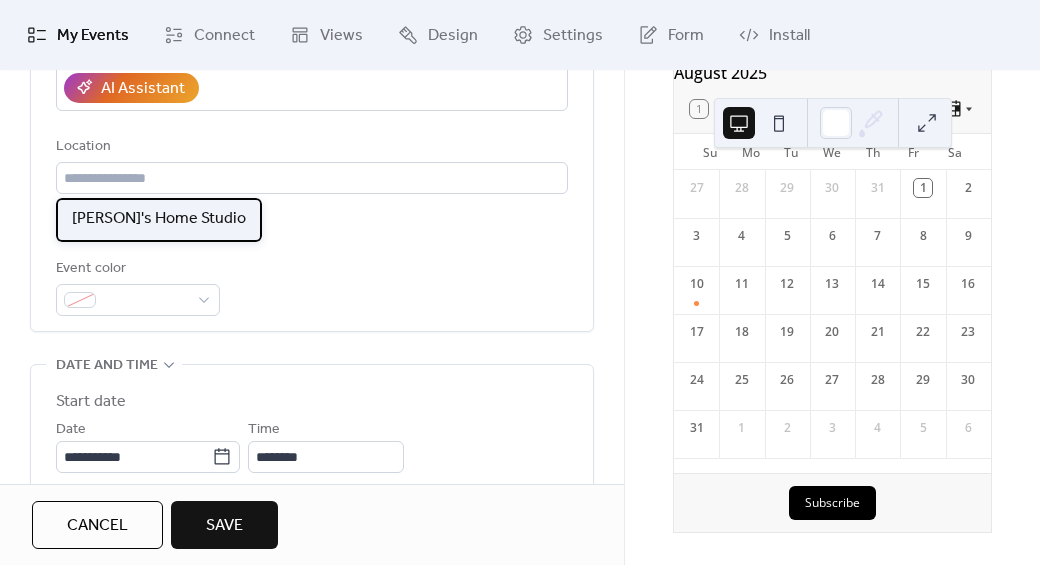 click on "[PERSON]'s Home Studio" at bounding box center (159, 219) 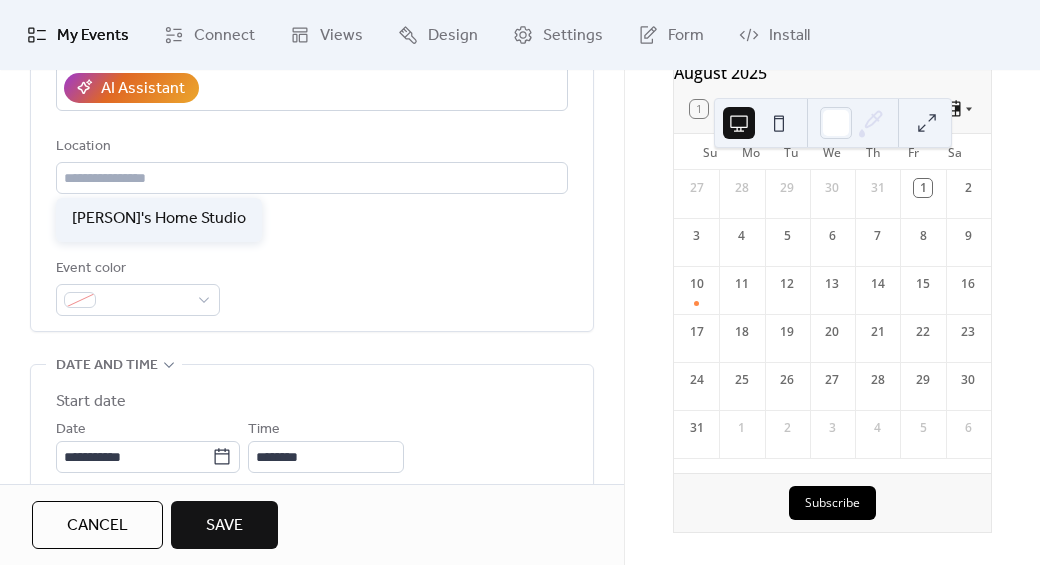 type on "**********" 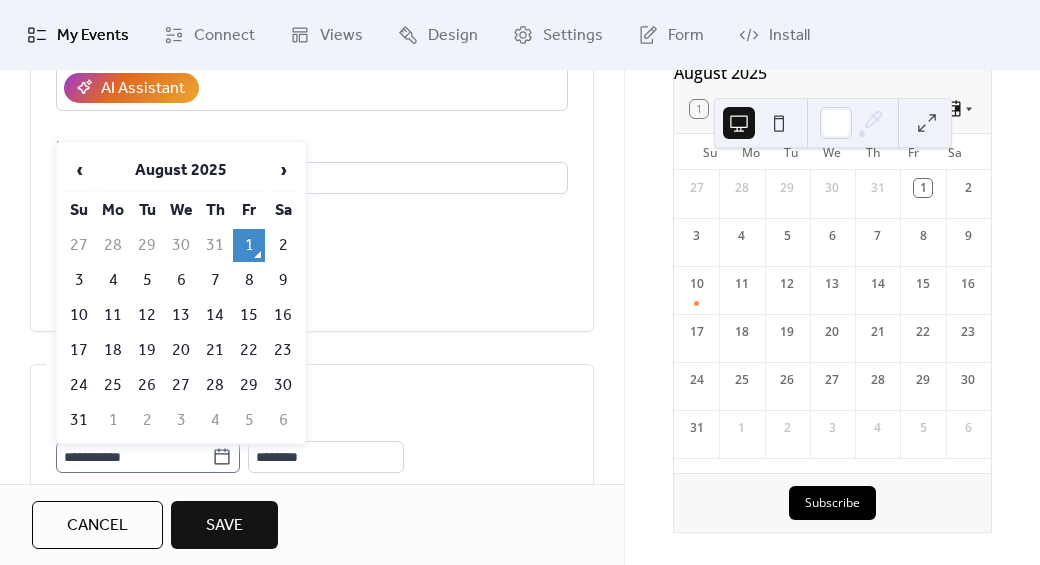 click 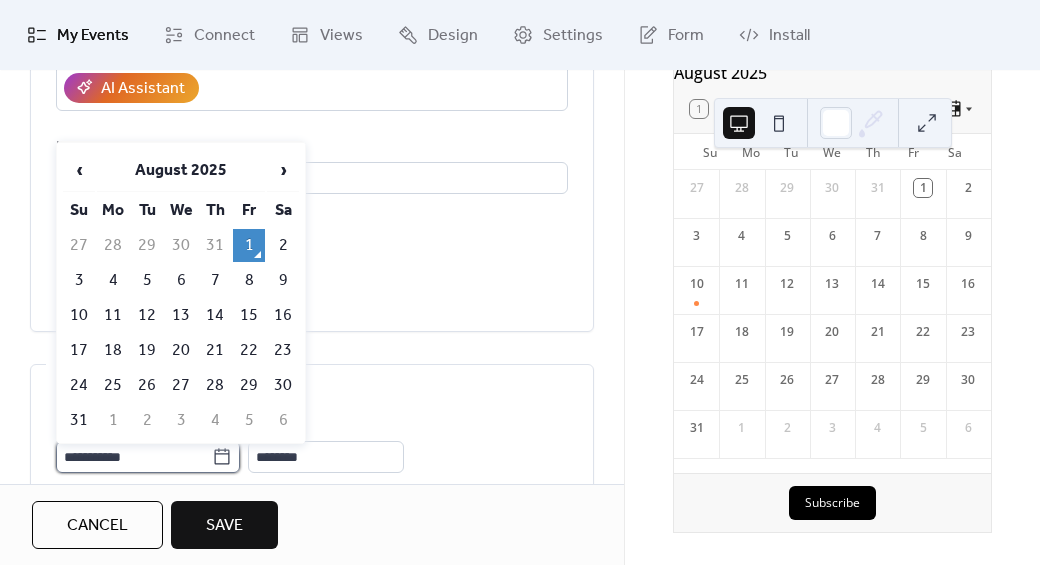 click on "**********" at bounding box center (134, 457) 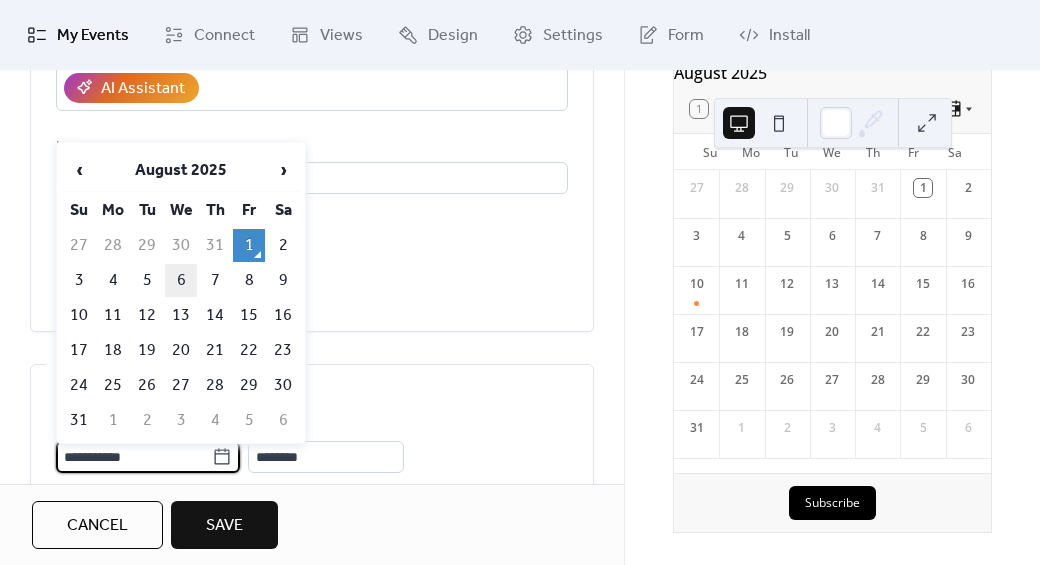click on "6" at bounding box center (181, 280) 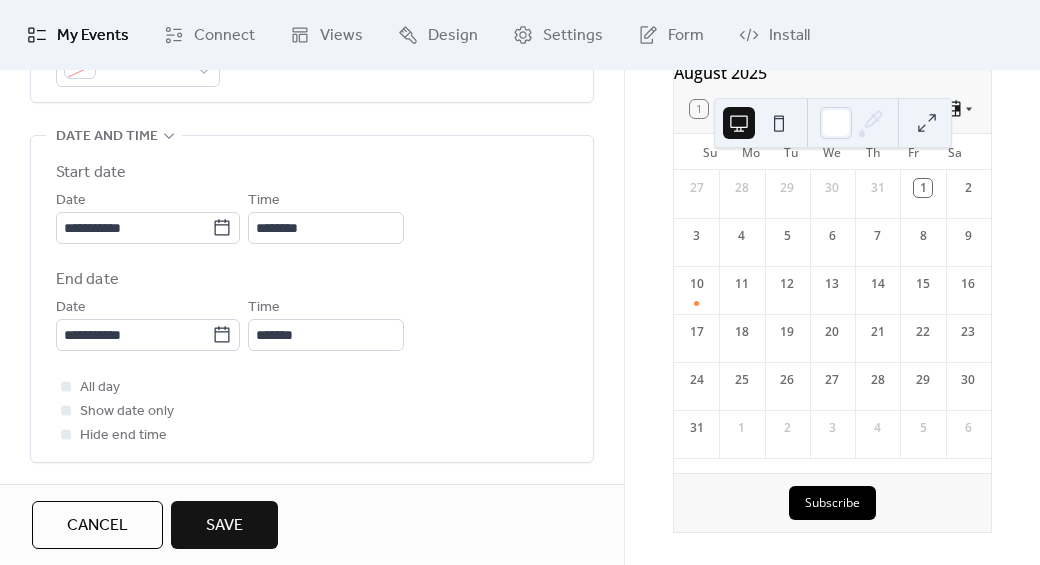 scroll, scrollTop: 659, scrollLeft: 0, axis: vertical 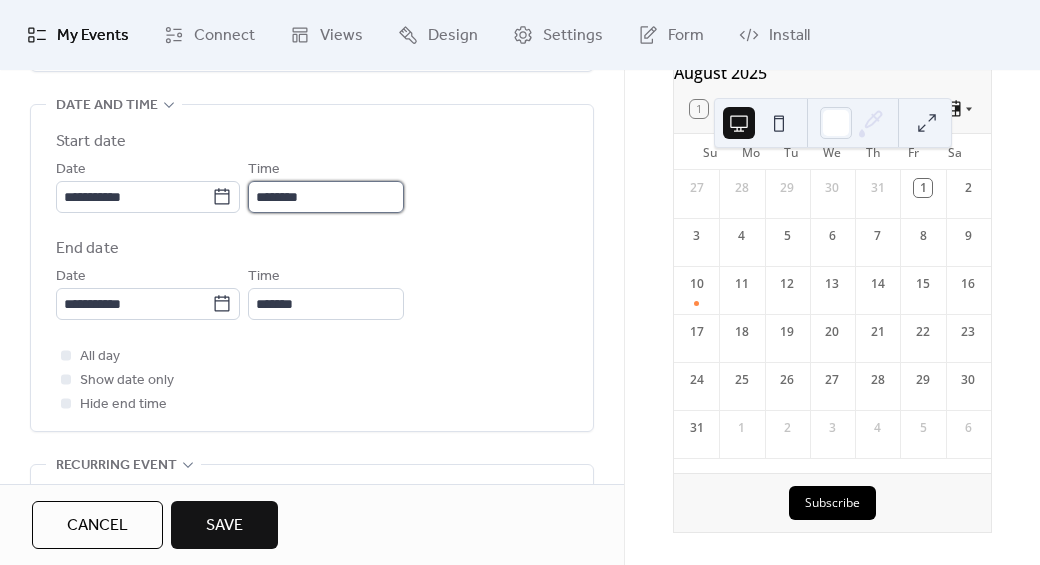 click on "********" at bounding box center [326, 197] 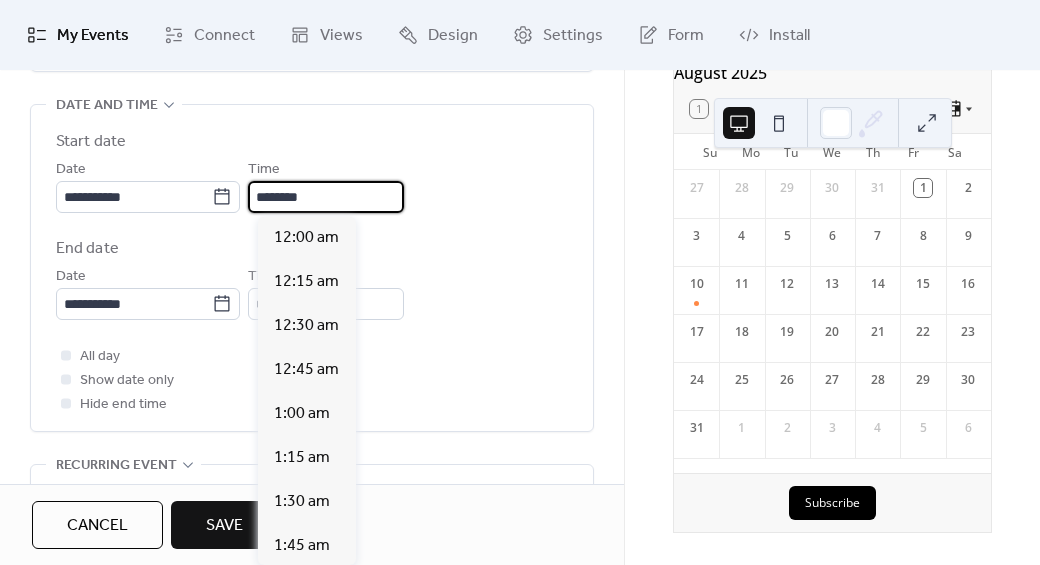 scroll, scrollTop: 2112, scrollLeft: 0, axis: vertical 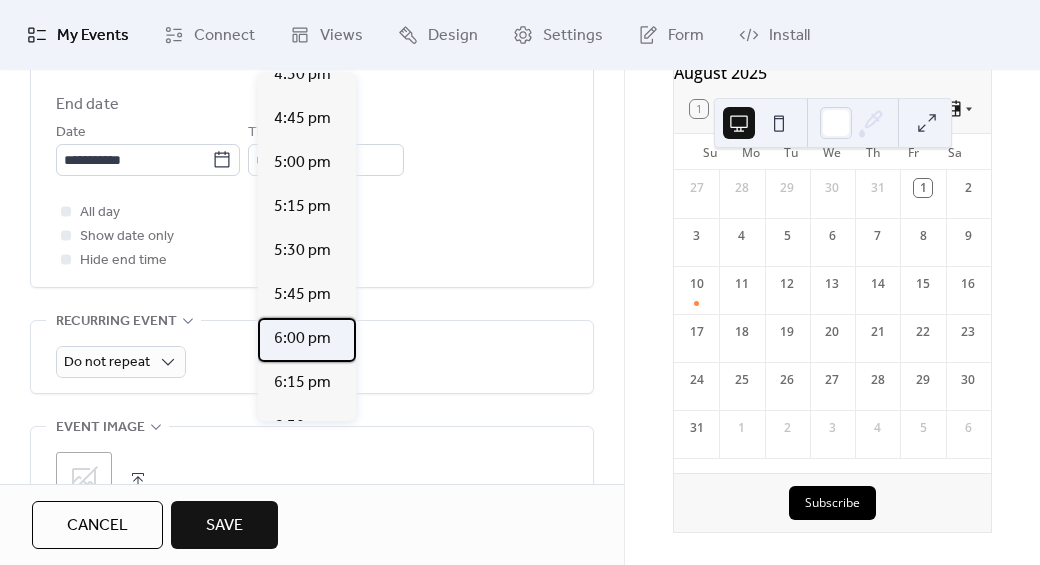 click on "6:00 pm" at bounding box center [302, 339] 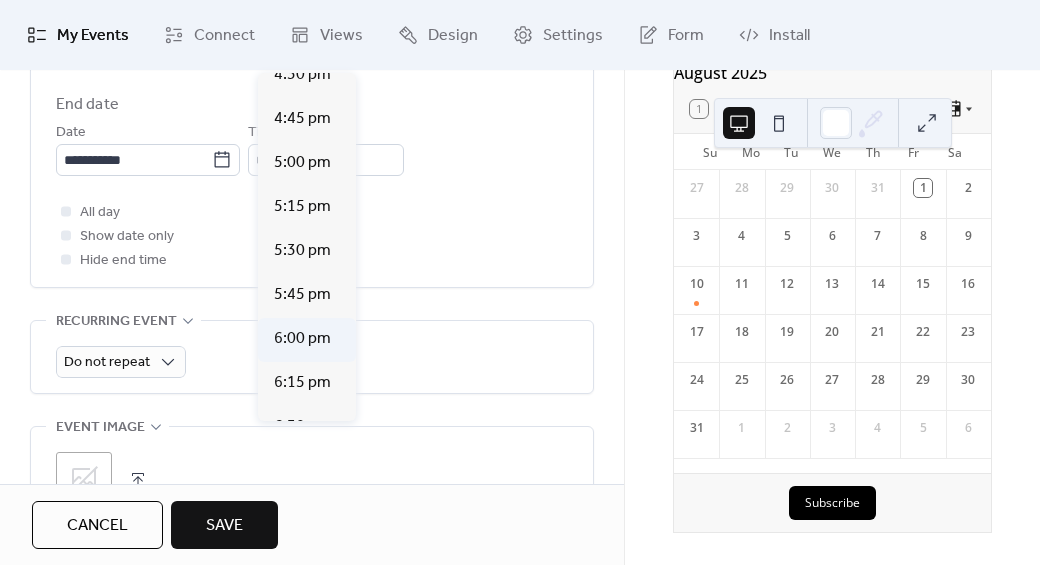 type on "*******" 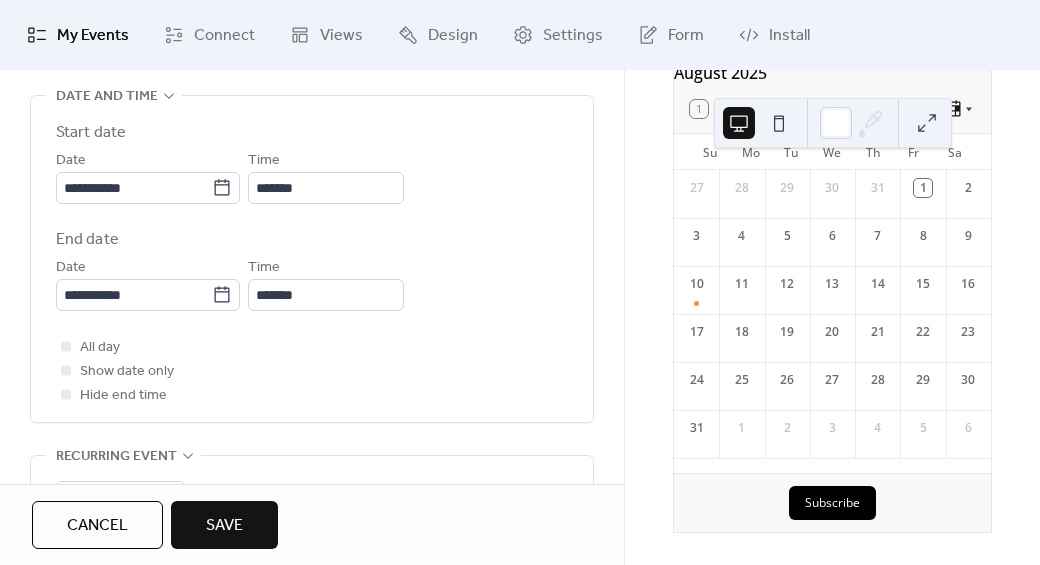 scroll, scrollTop: 664, scrollLeft: 0, axis: vertical 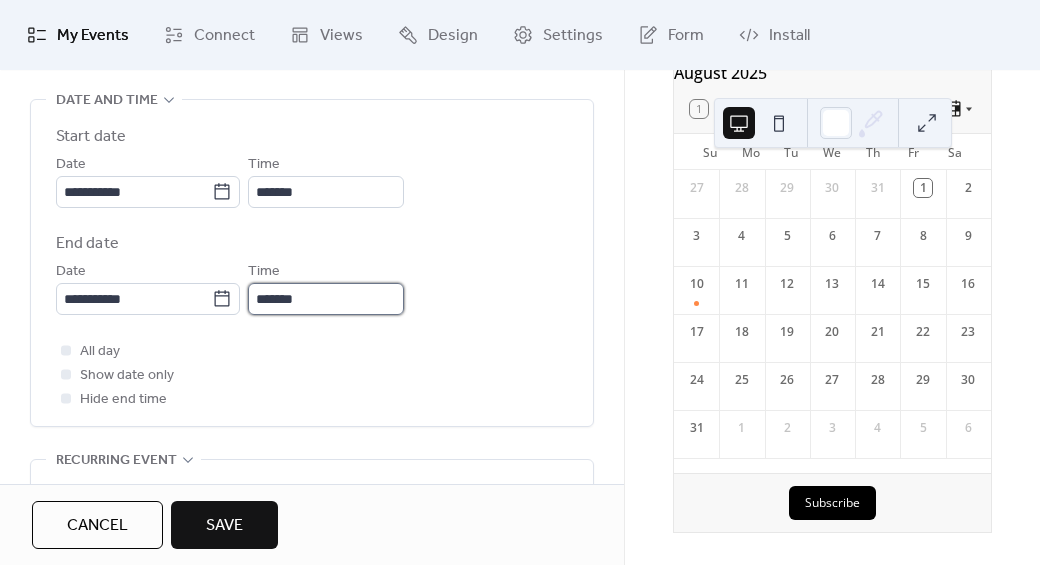 click on "*******" at bounding box center (326, 299) 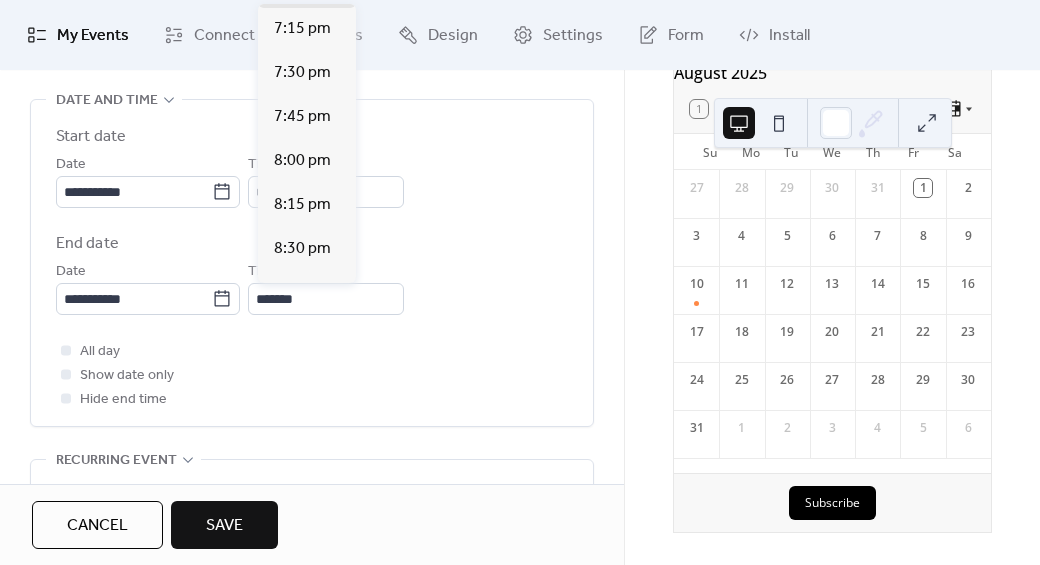 scroll, scrollTop: 172, scrollLeft: 0, axis: vertical 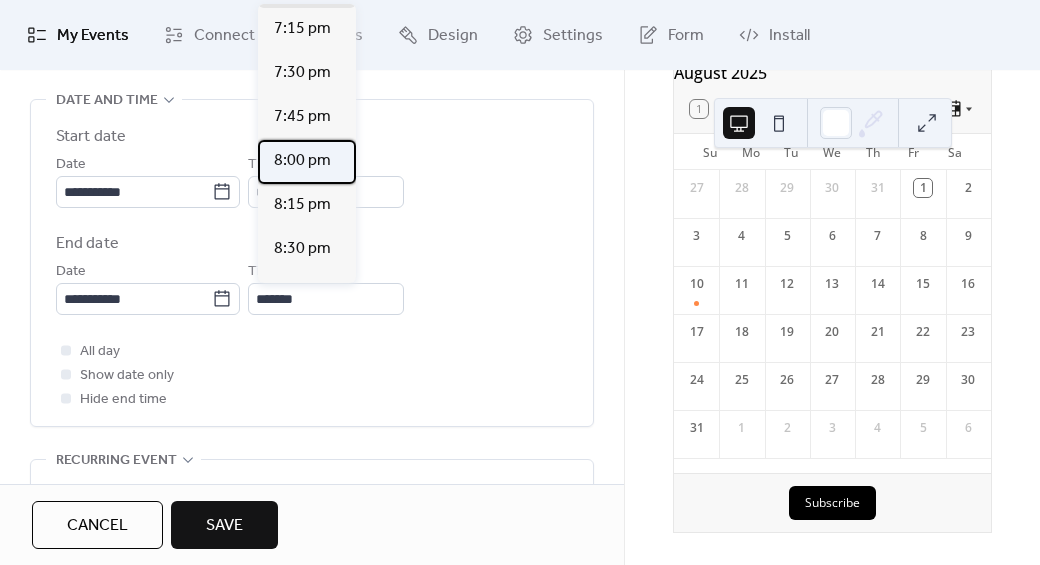 click on "8:00 pm" at bounding box center [302, 161] 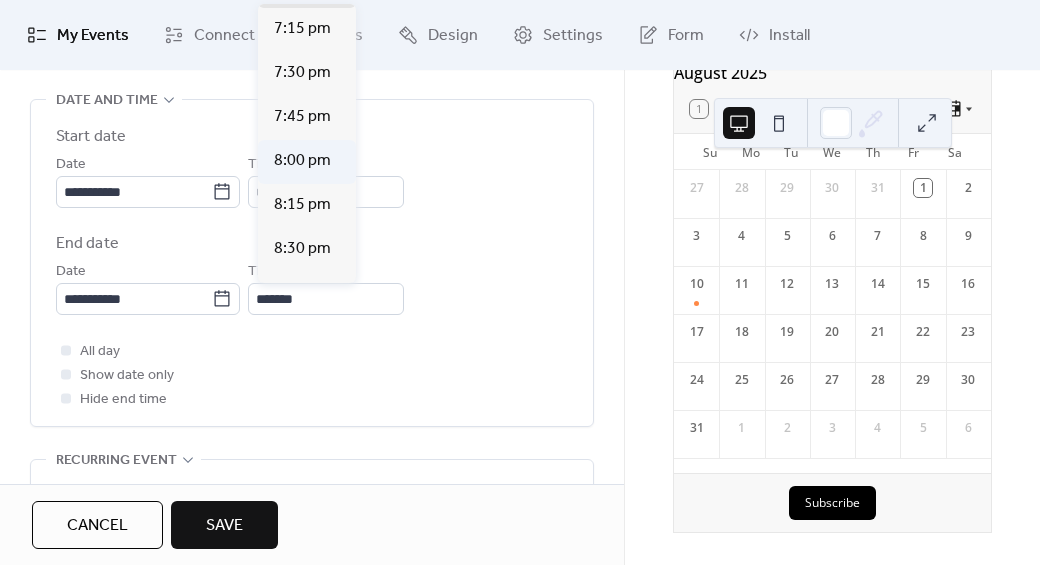type on "*******" 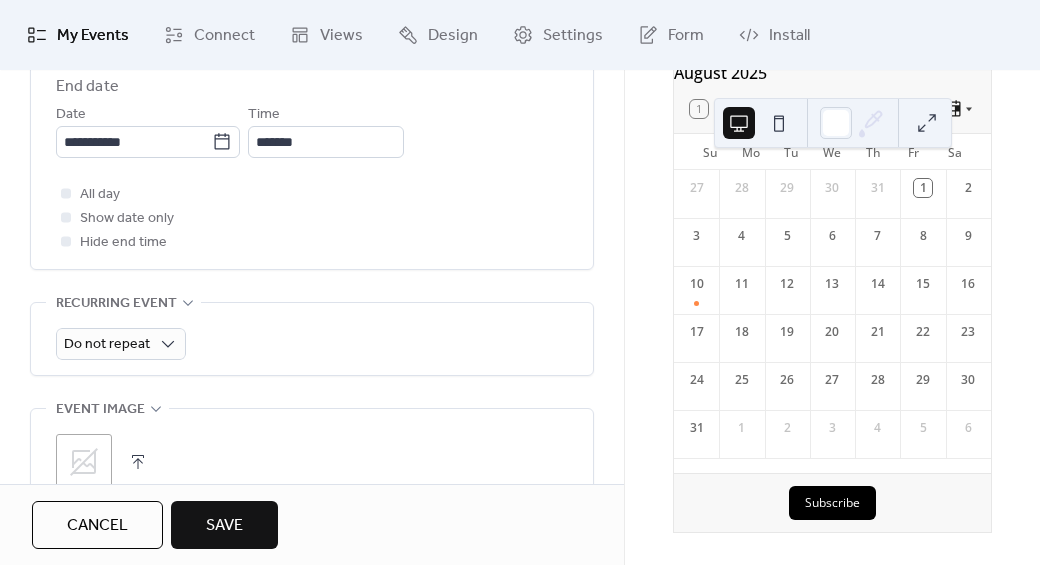 scroll, scrollTop: 828, scrollLeft: 0, axis: vertical 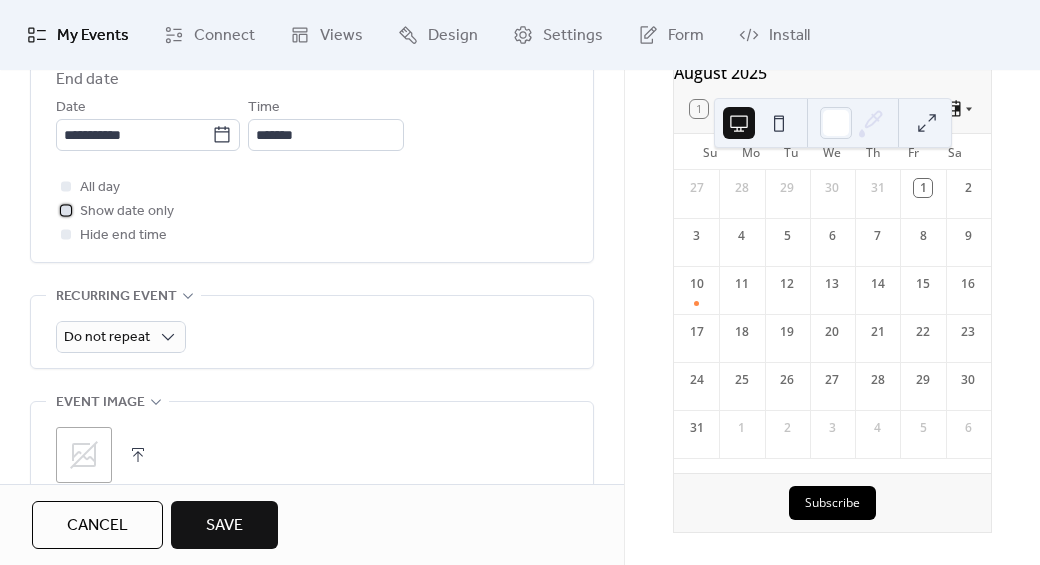 click at bounding box center [66, 210] 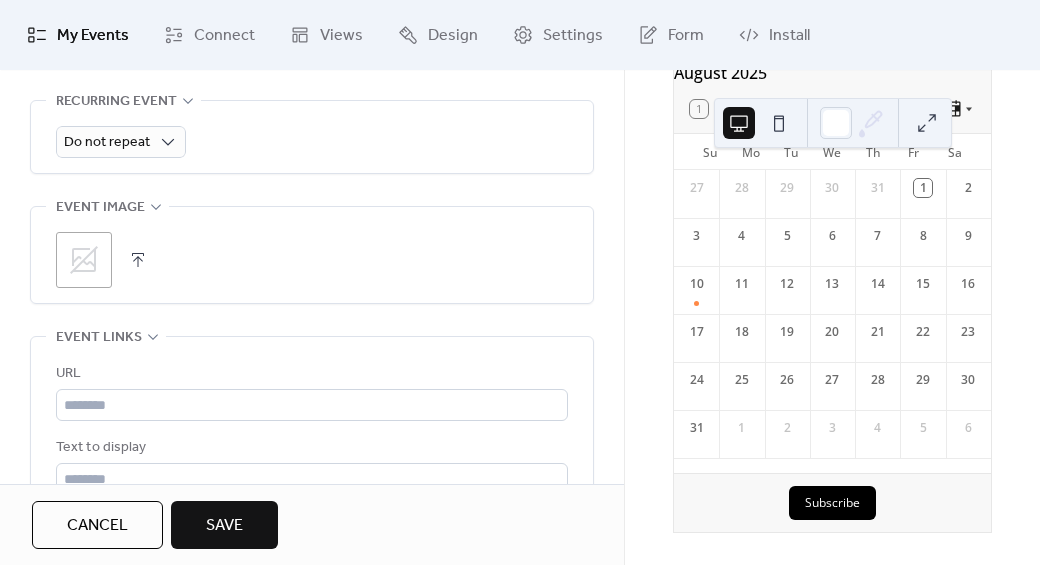 scroll, scrollTop: 1036, scrollLeft: 0, axis: vertical 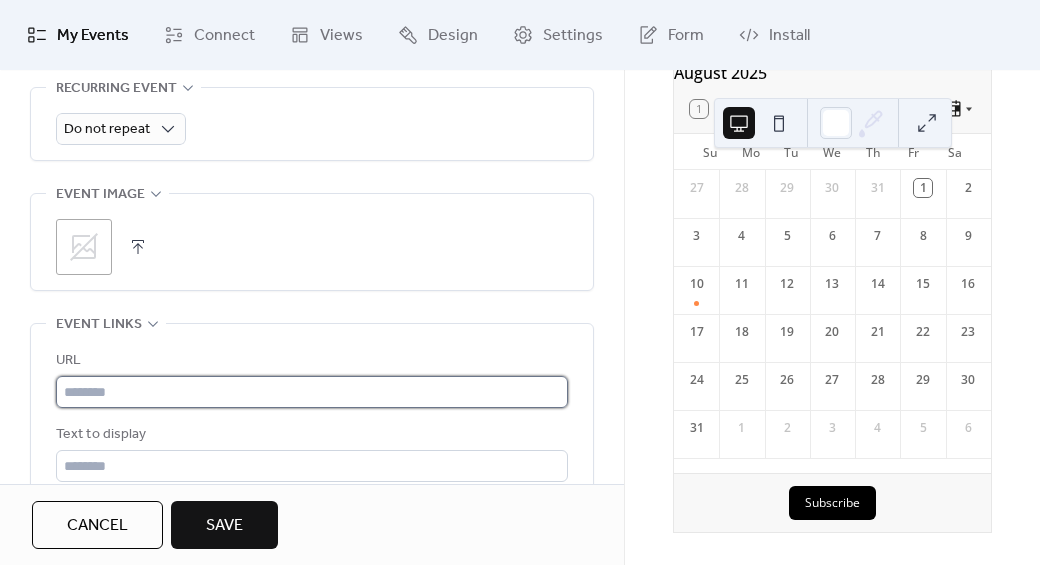 click at bounding box center [312, 392] 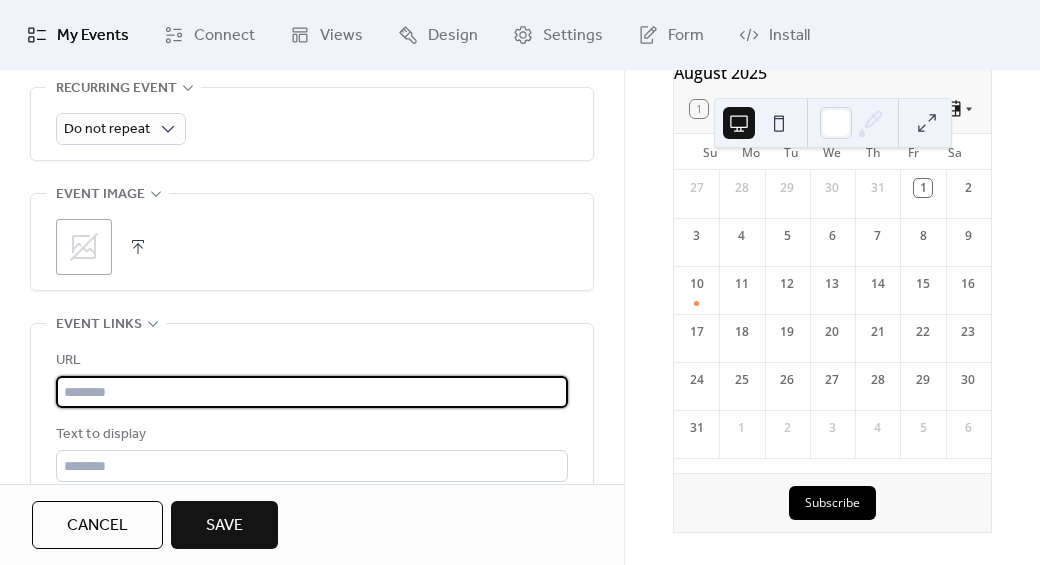 click at bounding box center (312, 392) 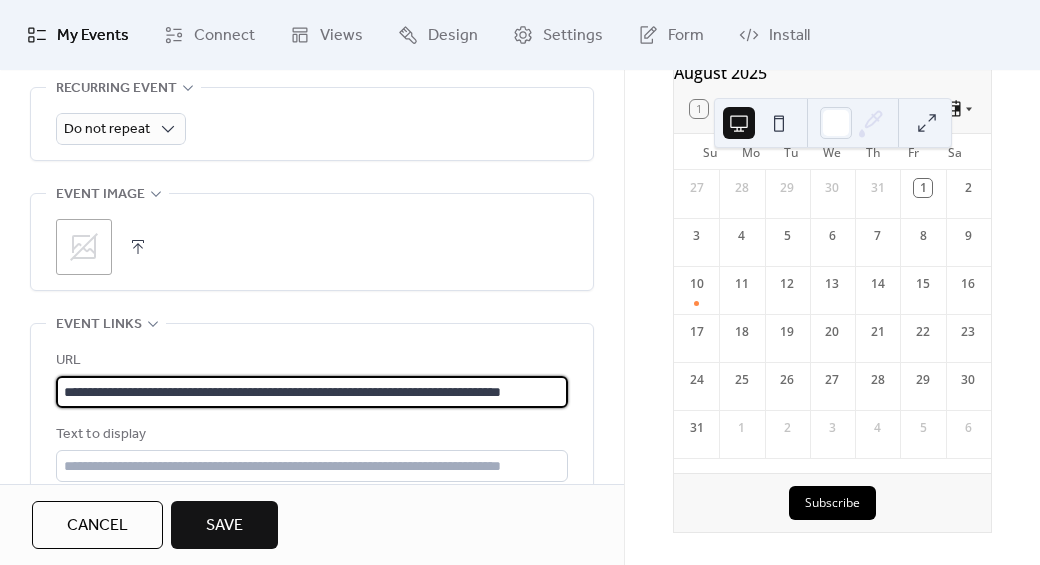 scroll, scrollTop: 0, scrollLeft: 90, axis: horizontal 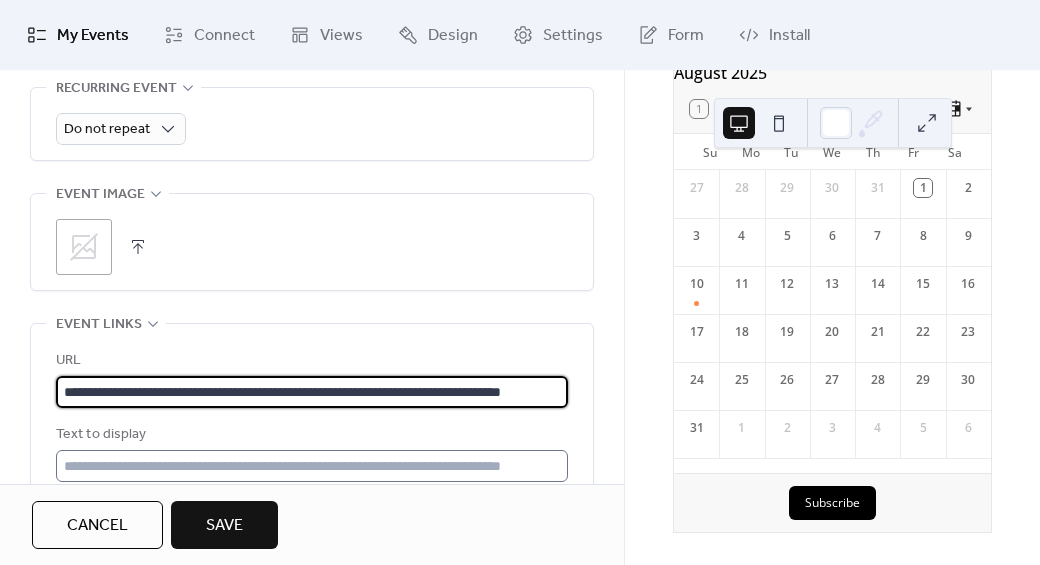 type on "**********" 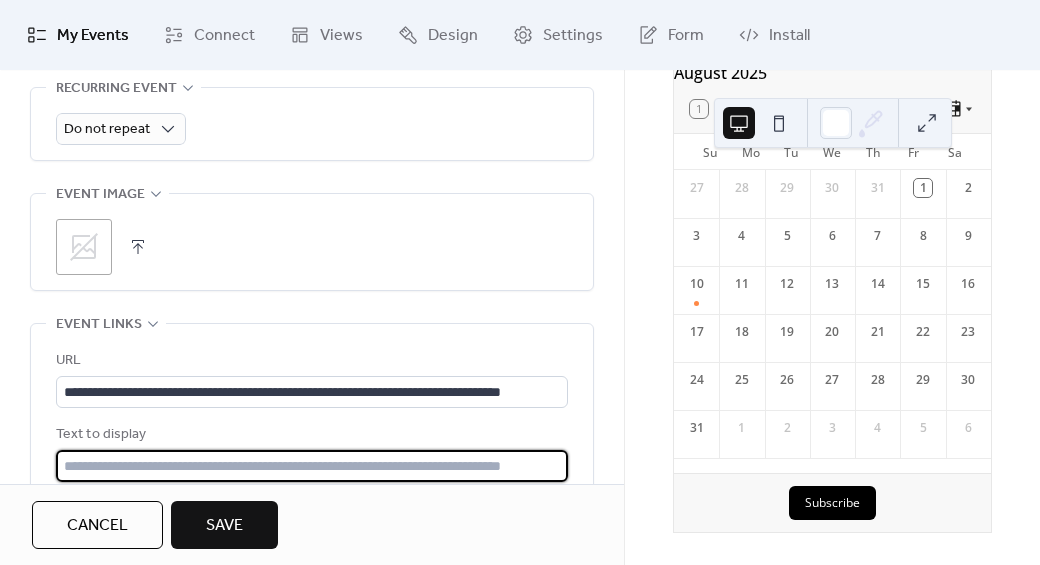 click at bounding box center (312, 466) 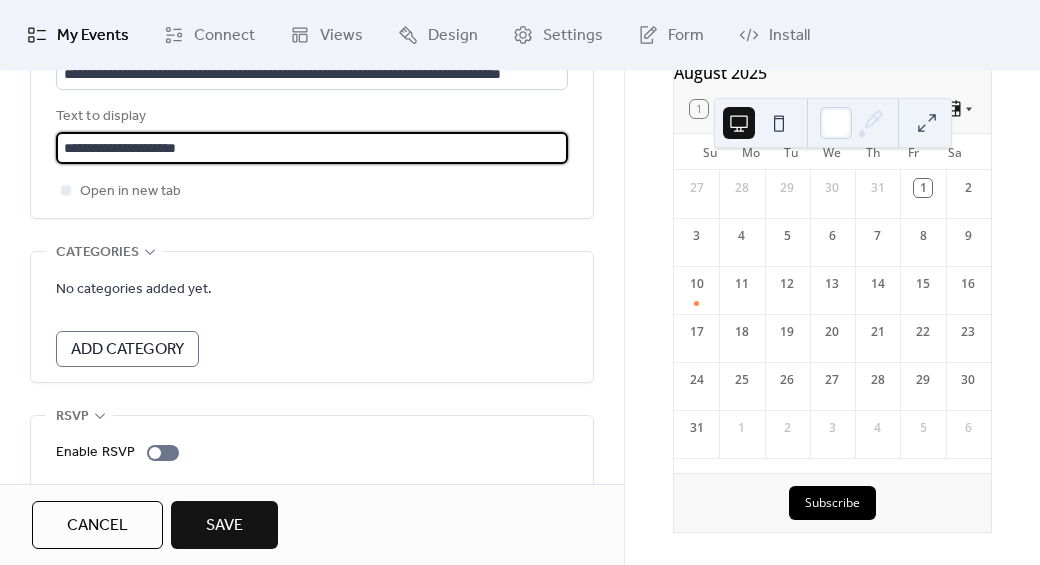 scroll, scrollTop: 1423, scrollLeft: 0, axis: vertical 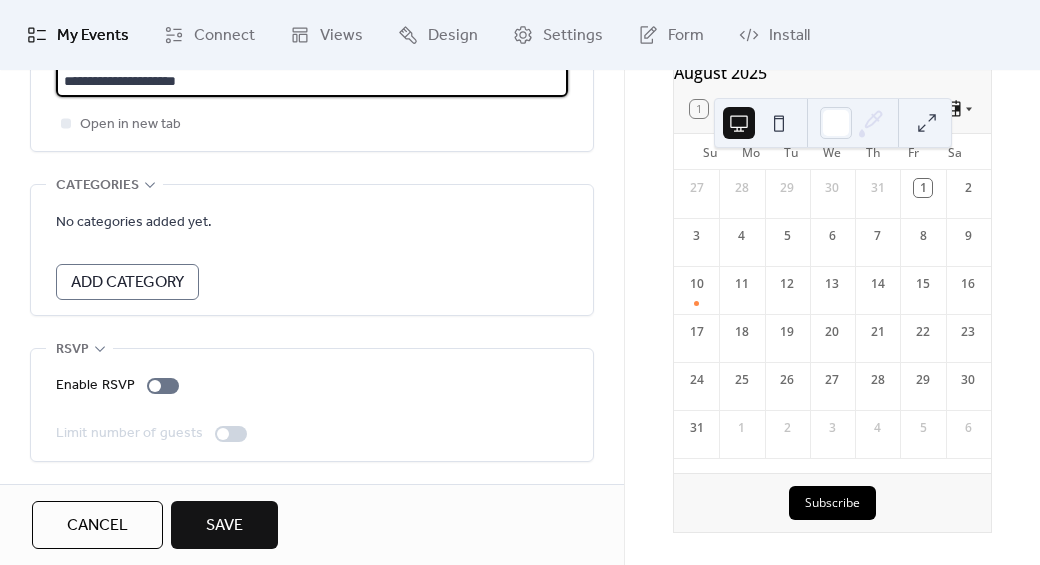 type on "**********" 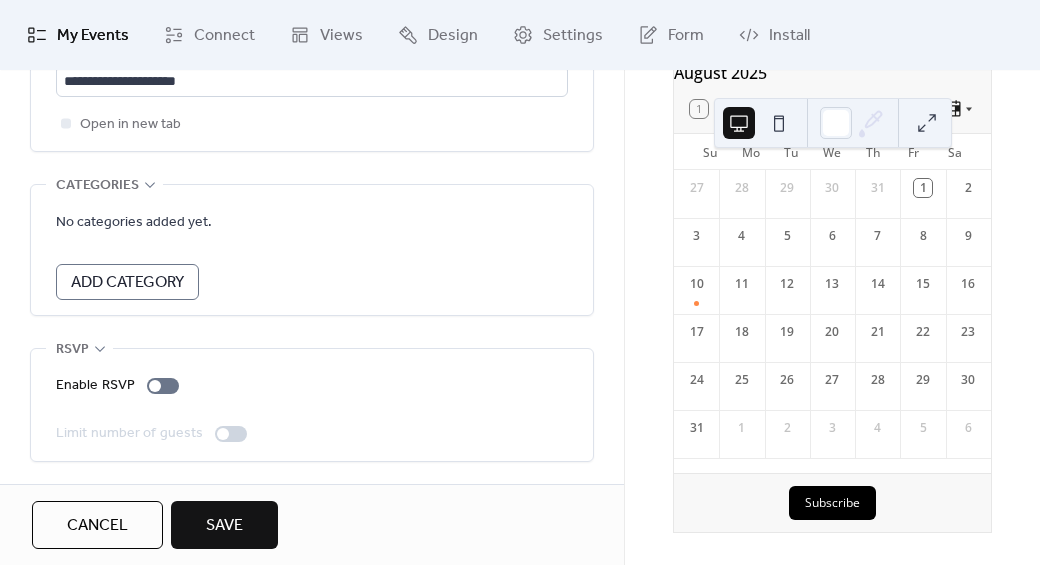 click on "Save" at bounding box center (224, 526) 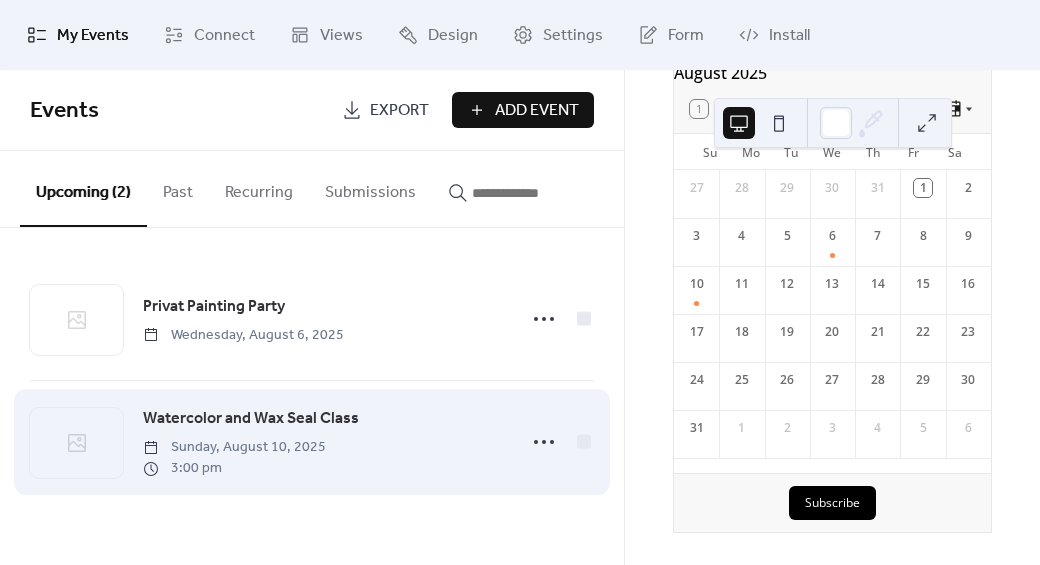 click on "Watercolor and Wax Seal Class" at bounding box center (251, 419) 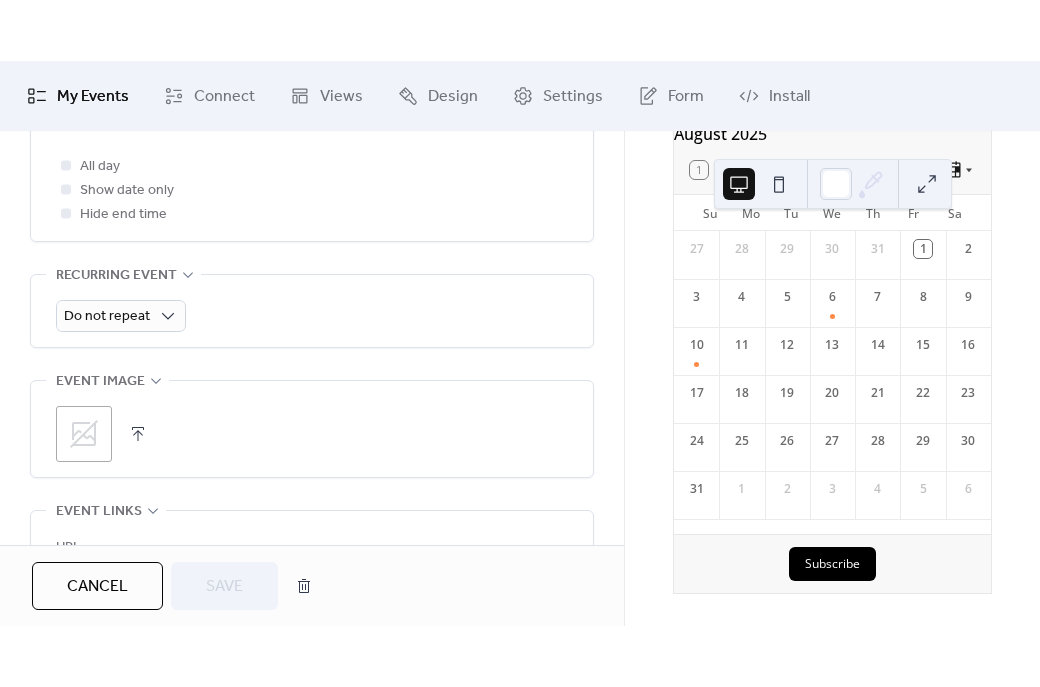 scroll, scrollTop: 952, scrollLeft: 0, axis: vertical 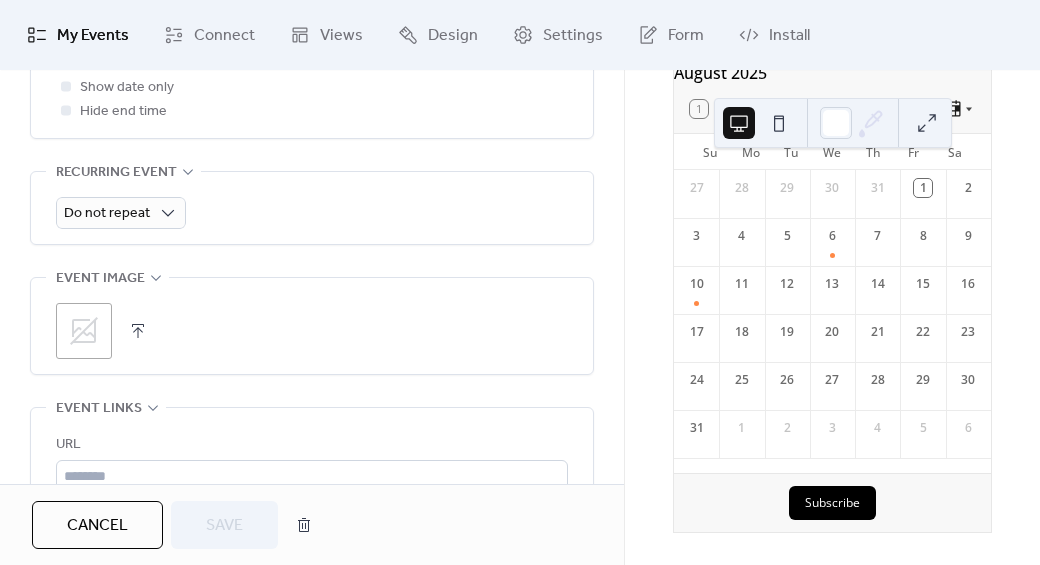 click 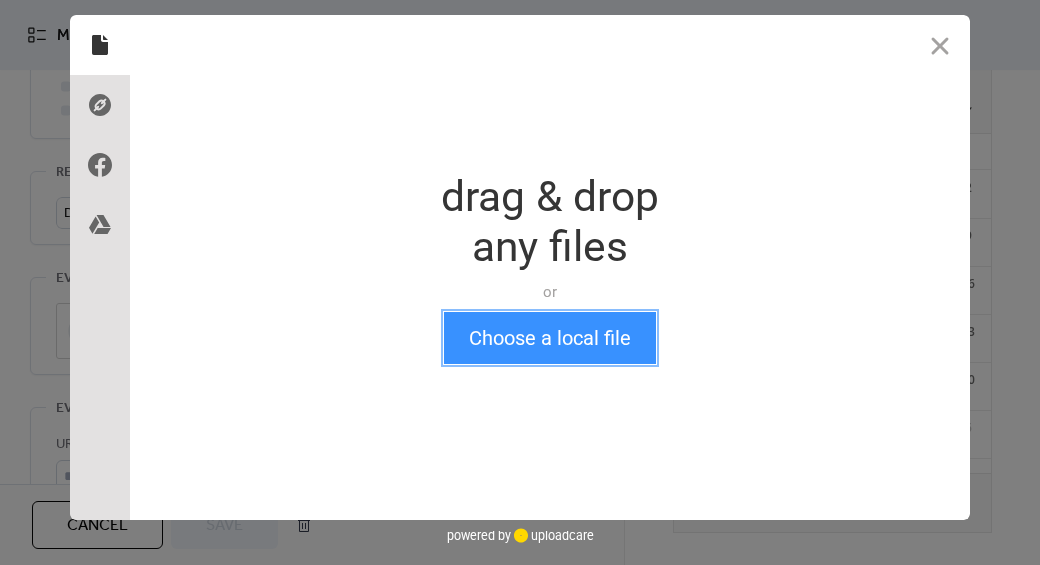 click on "Choose a local file" at bounding box center (550, 338) 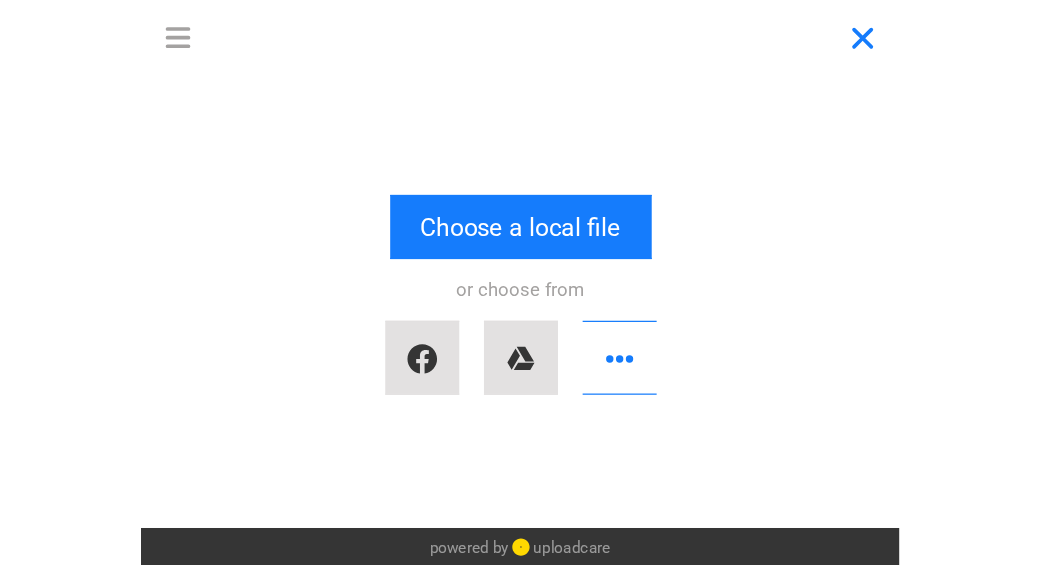 scroll, scrollTop: 6, scrollLeft: 0, axis: vertical 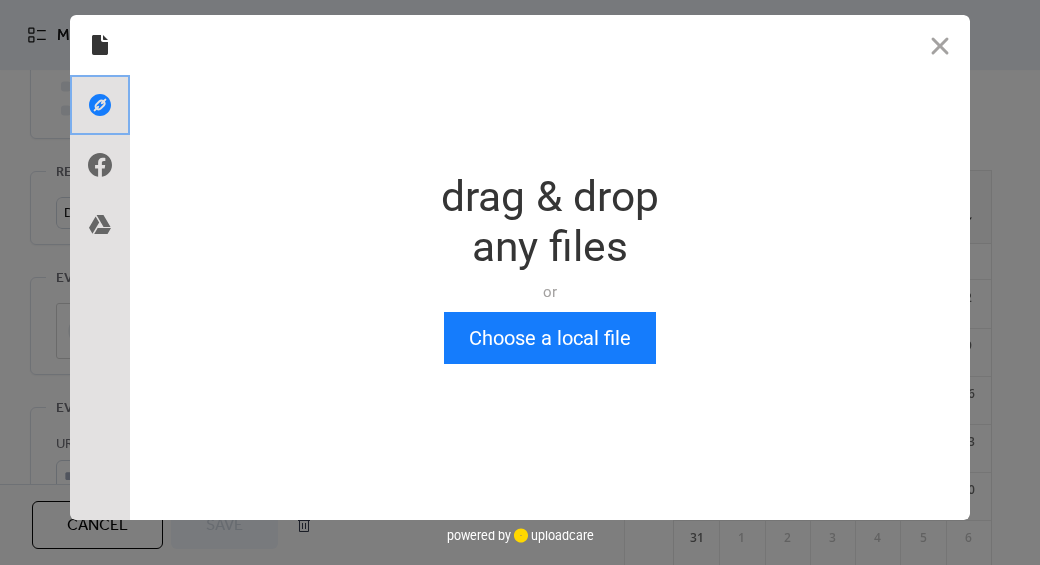 click 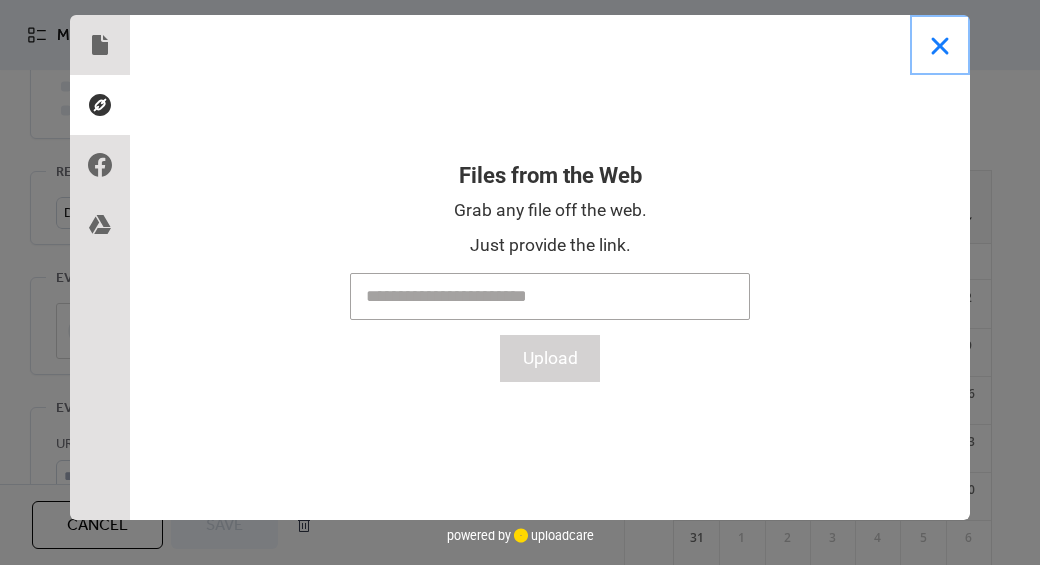 click at bounding box center (940, 45) 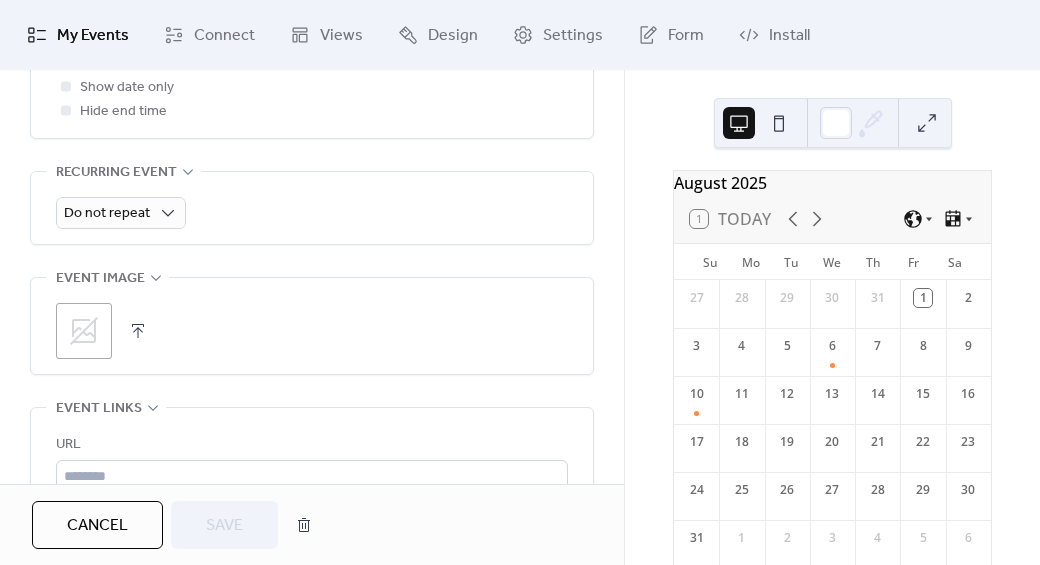click at bounding box center [138, 331] 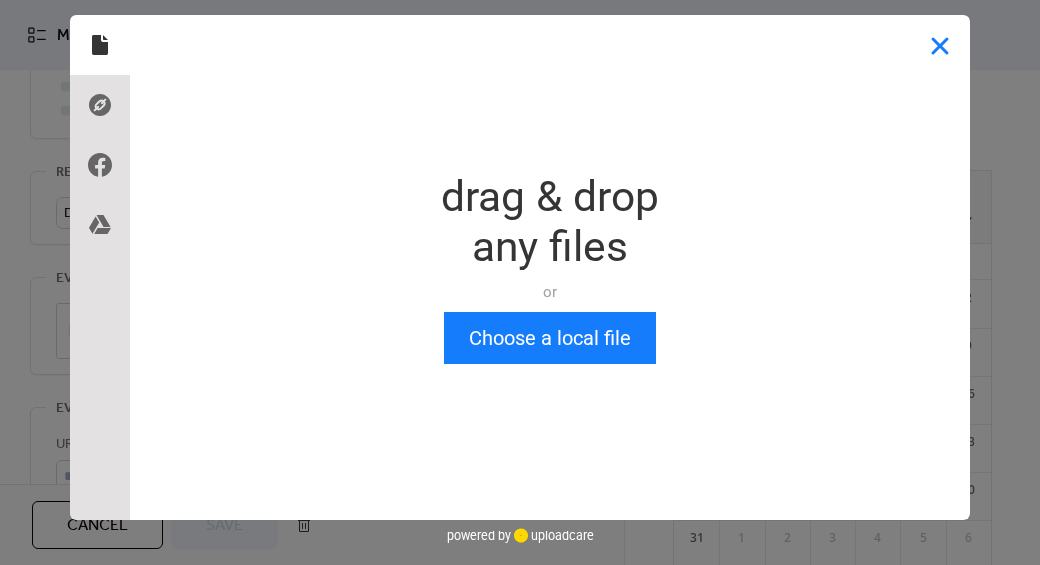 click at bounding box center (940, 45) 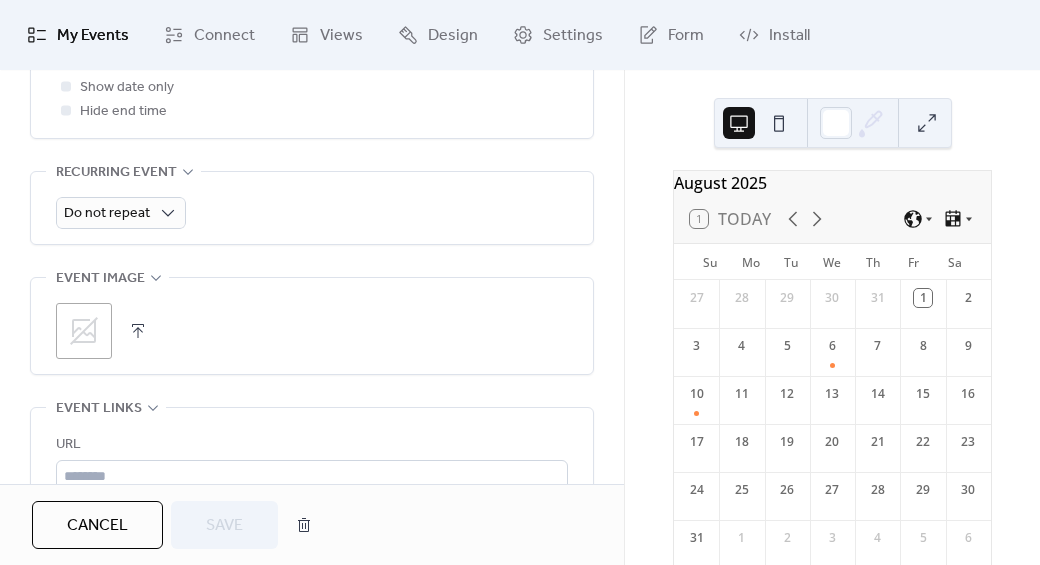 click 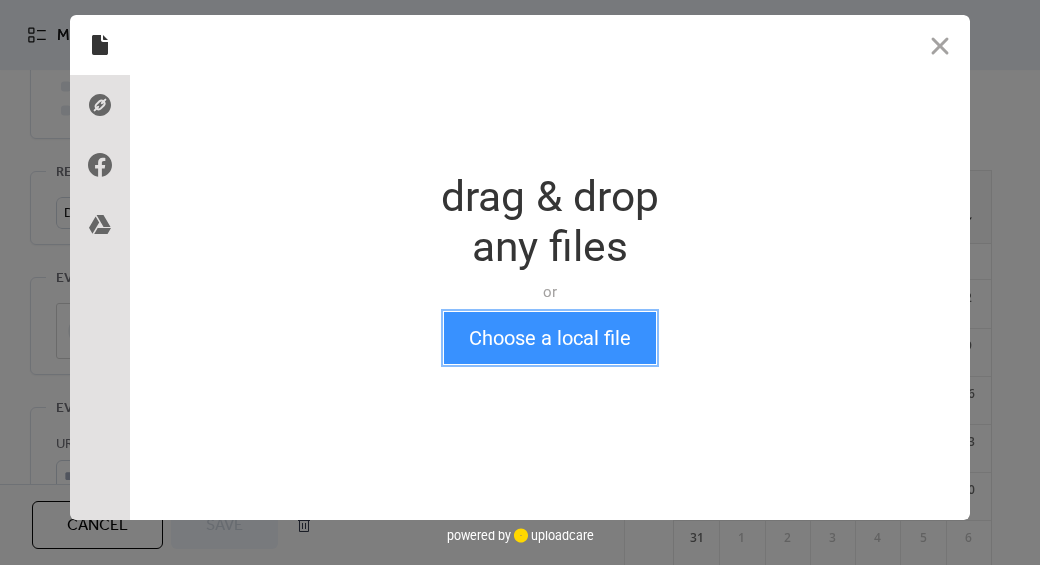 click on "Choose a local file" at bounding box center (550, 338) 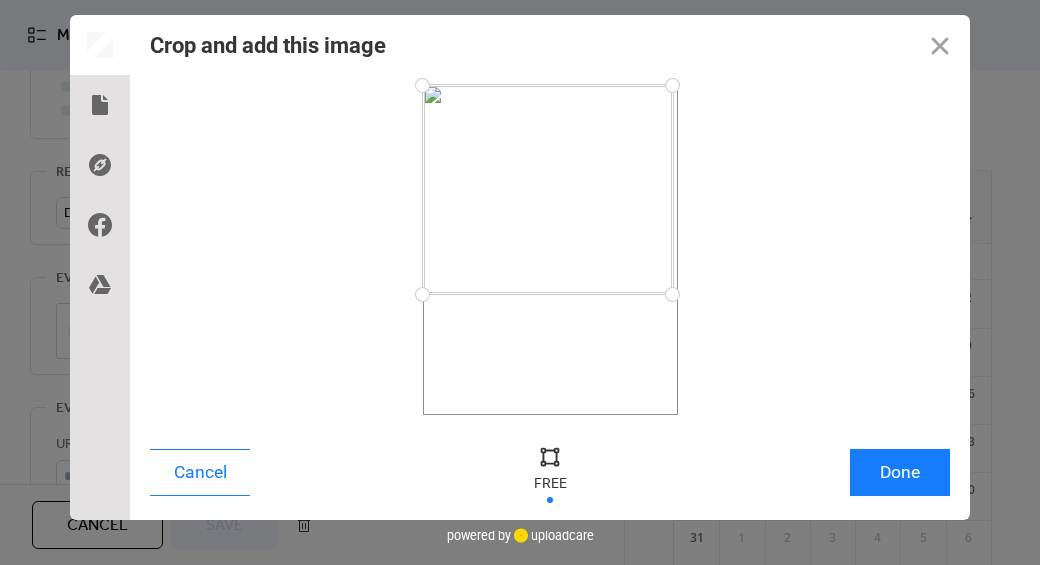 drag, startPoint x: 671, startPoint y: 410, endPoint x: 672, endPoint y: 294, distance: 116.00431 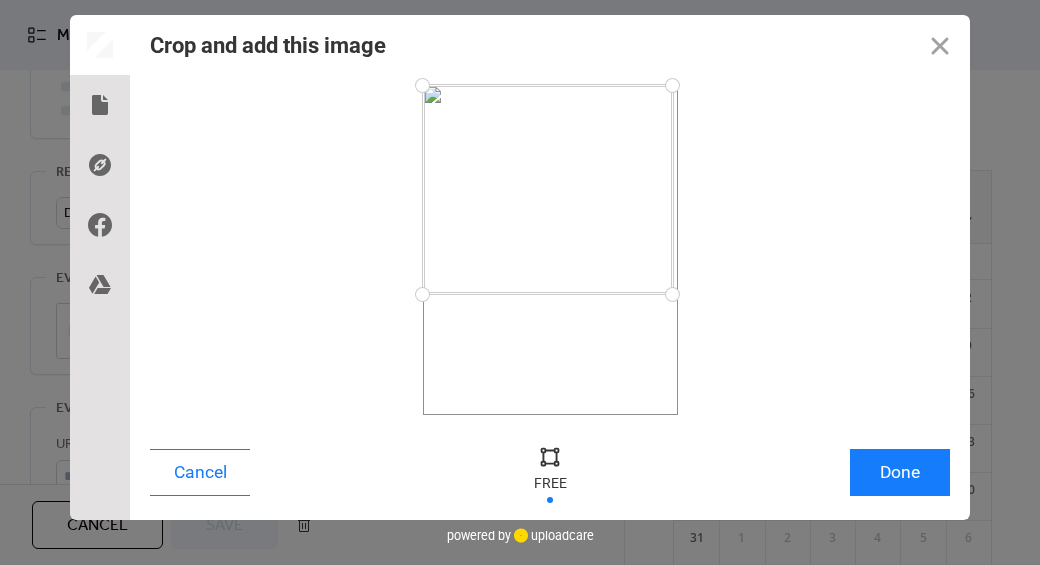click at bounding box center (672, 294) 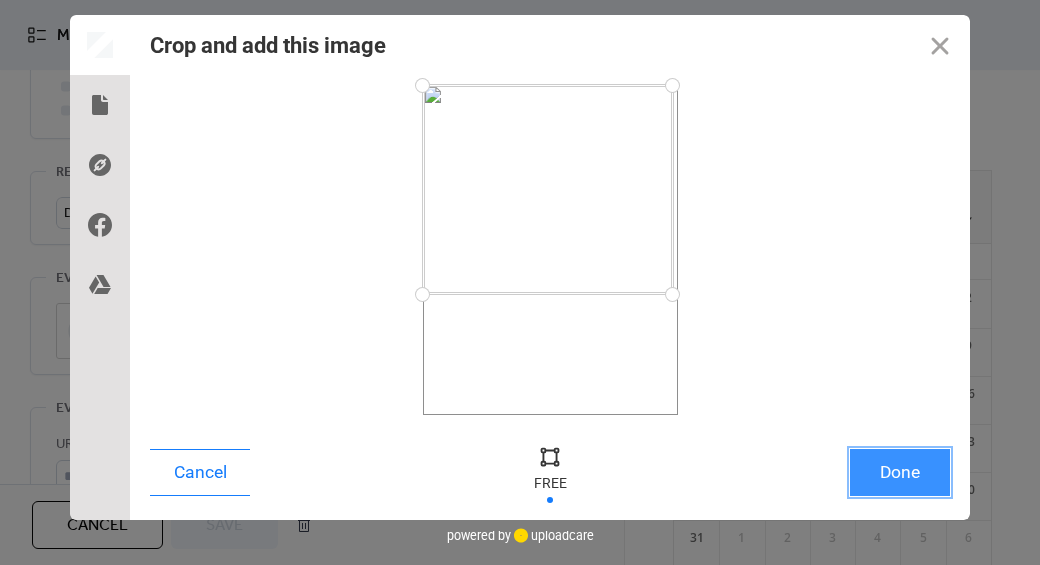 click on "Done" at bounding box center [900, 472] 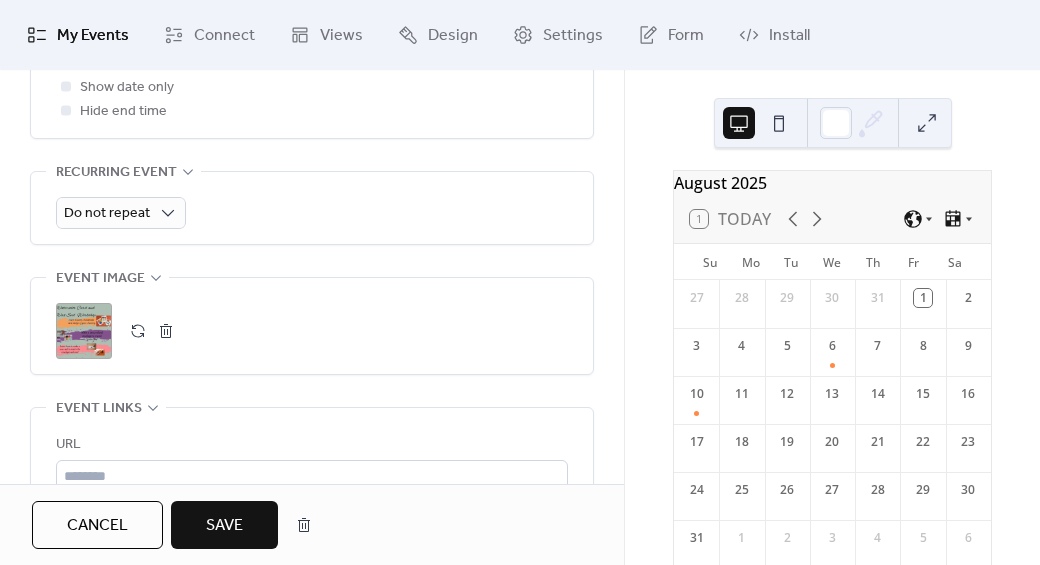 click on "Save" at bounding box center [224, 526] 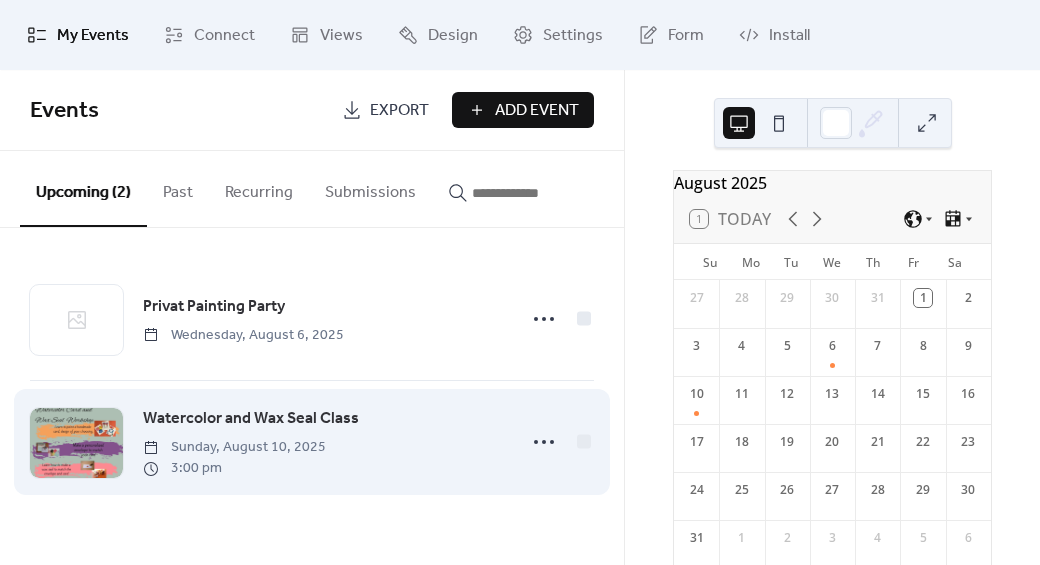 click on "Watercolor and Wax Seal Class" at bounding box center (251, 419) 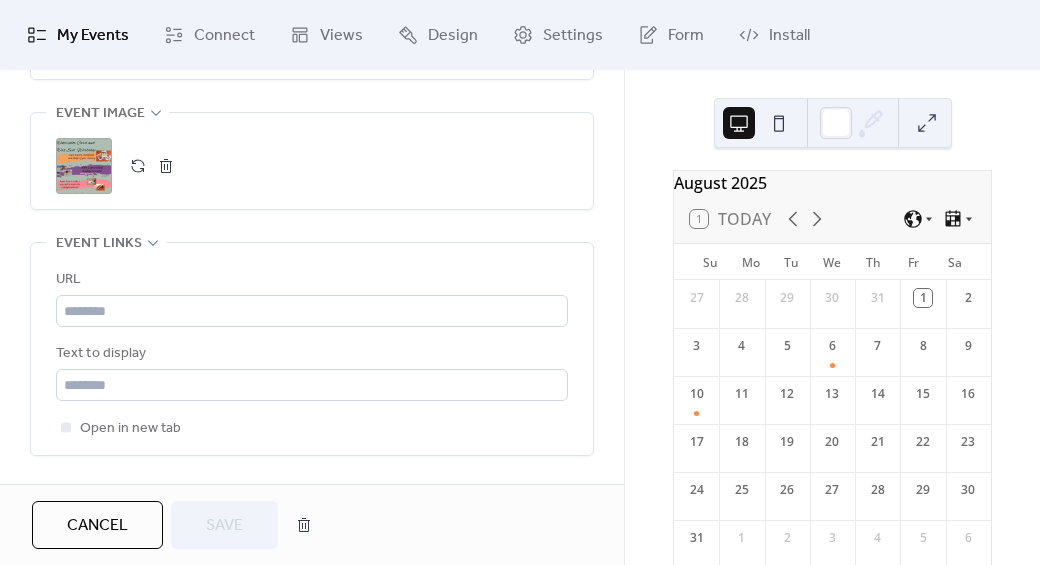 scroll, scrollTop: 1134, scrollLeft: 0, axis: vertical 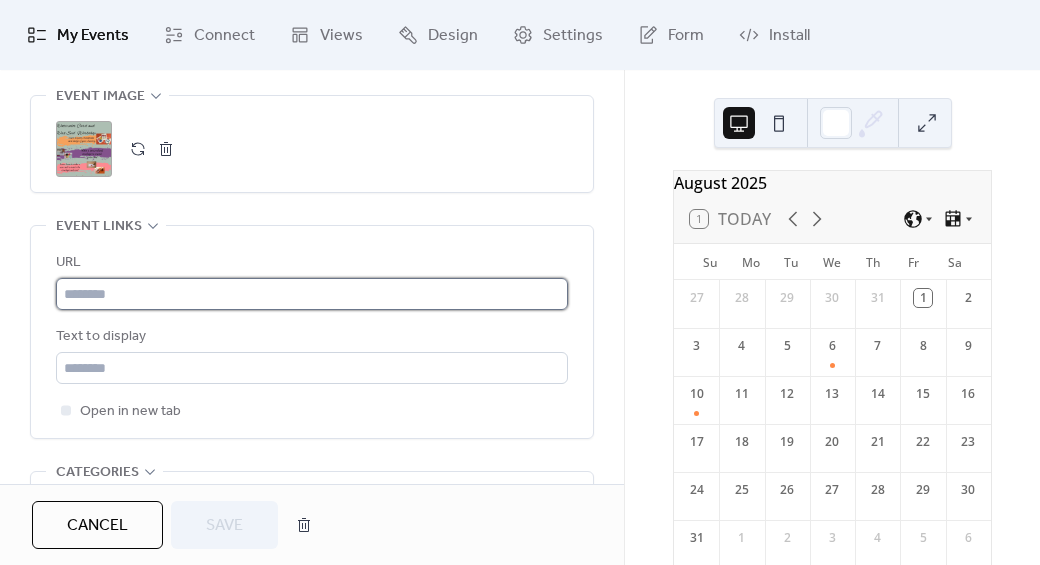 click at bounding box center [312, 294] 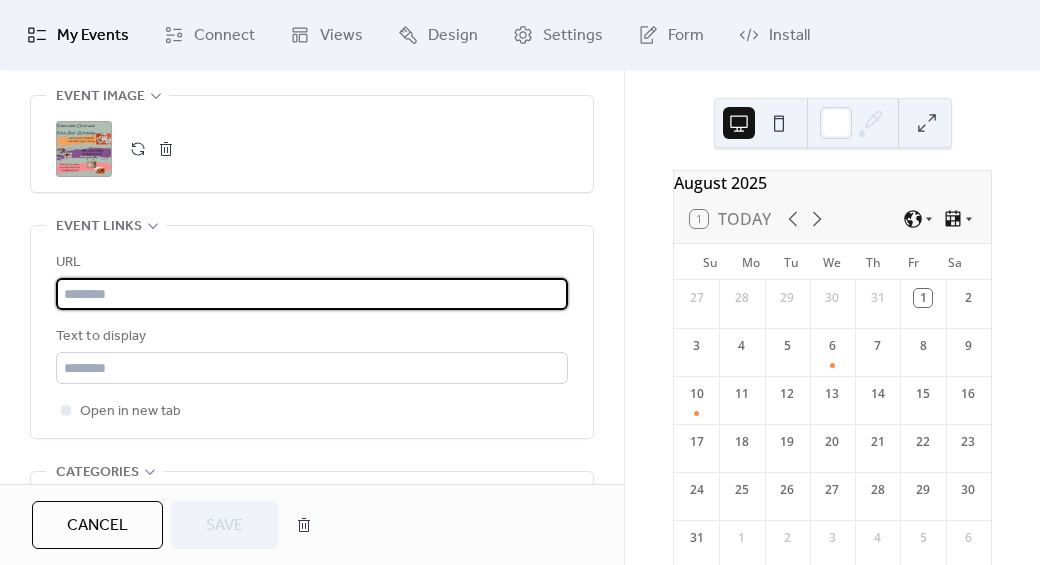 click at bounding box center (312, 294) 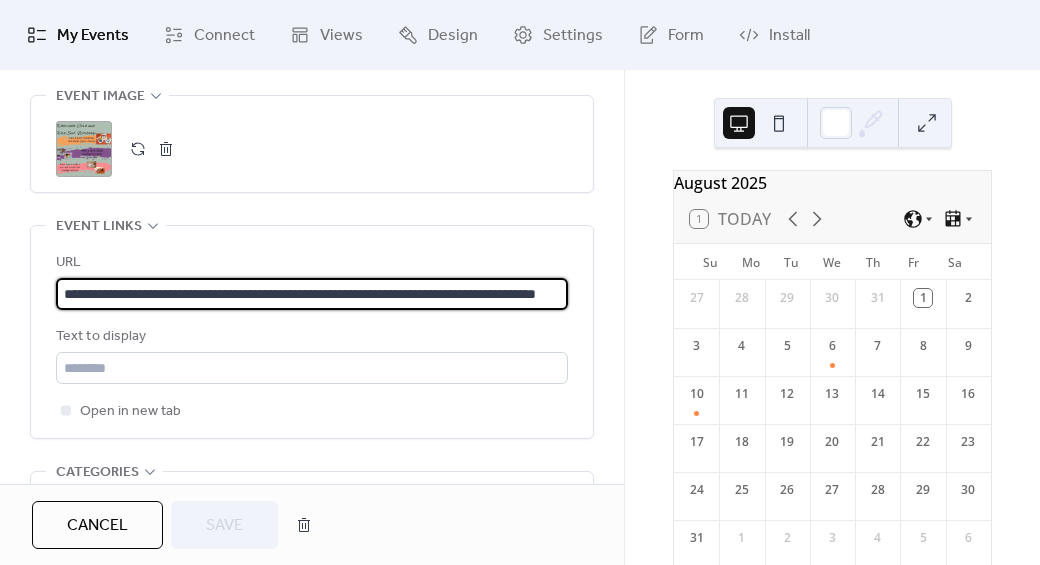scroll, scrollTop: 0, scrollLeft: 143, axis: horizontal 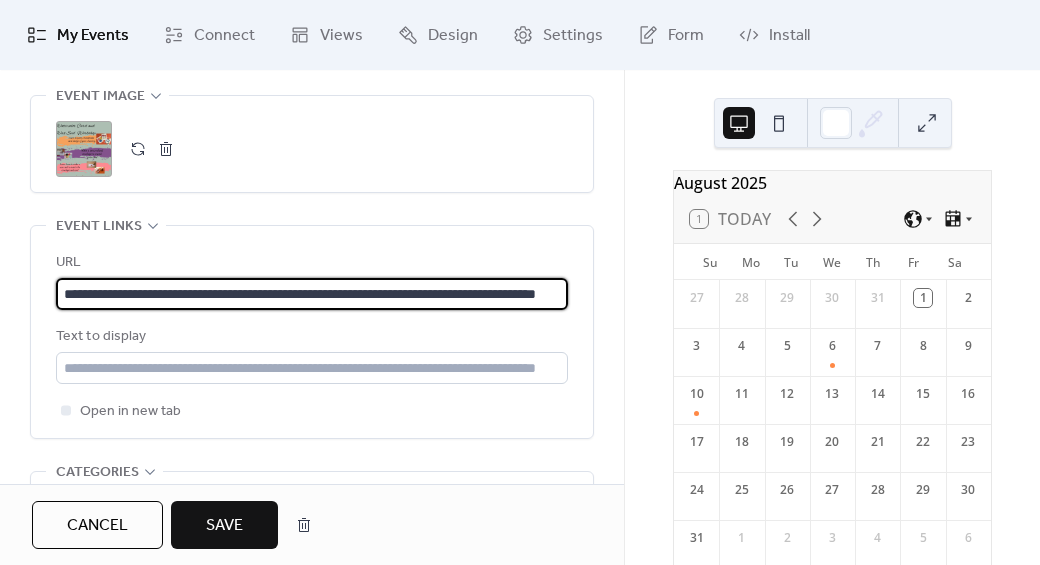 type on "**********" 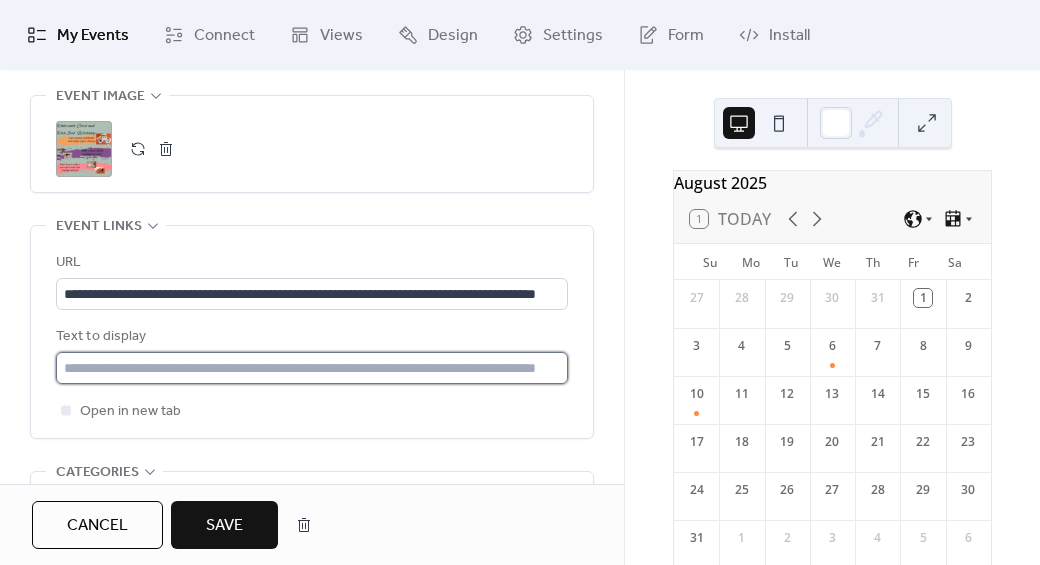 click at bounding box center (312, 368) 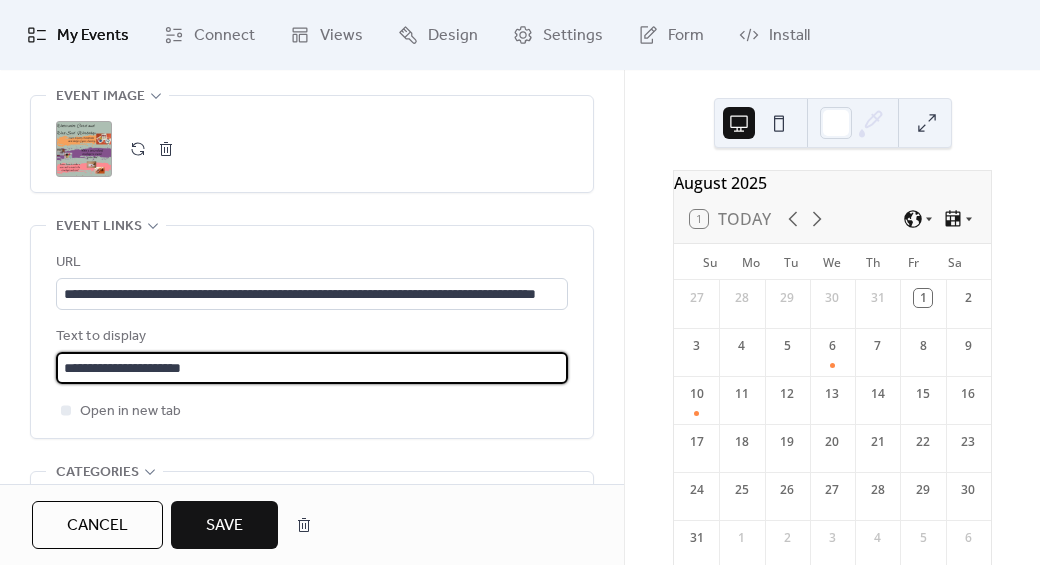 type on "**********" 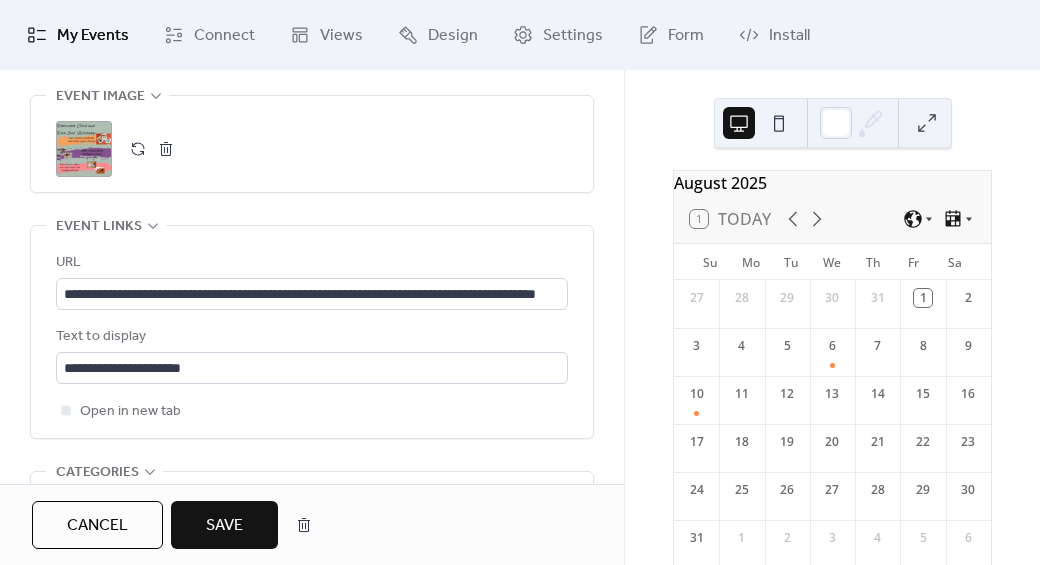 click on "Save" at bounding box center (224, 526) 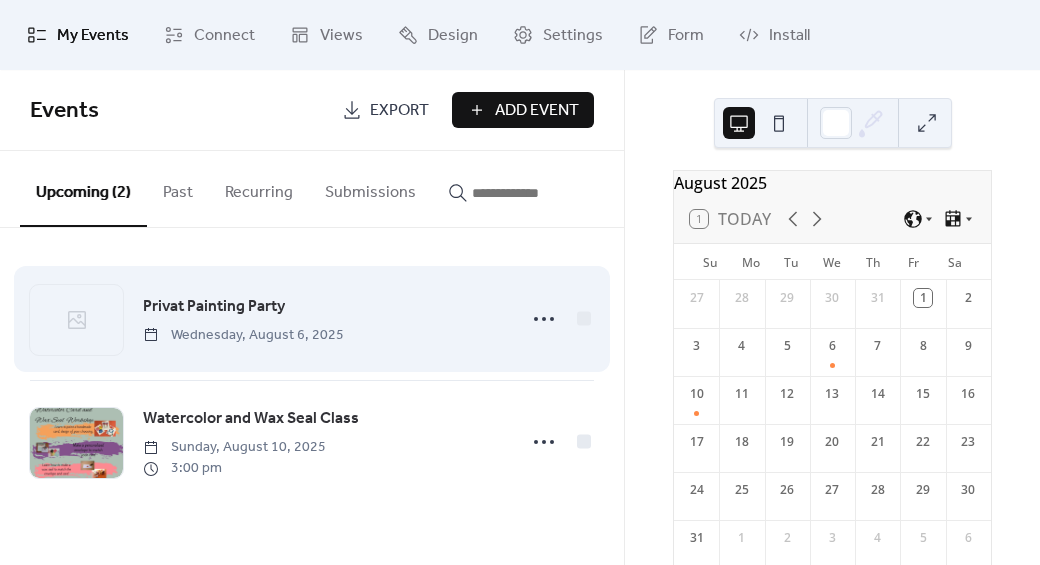 click on "Privat Painting Party" at bounding box center (214, 307) 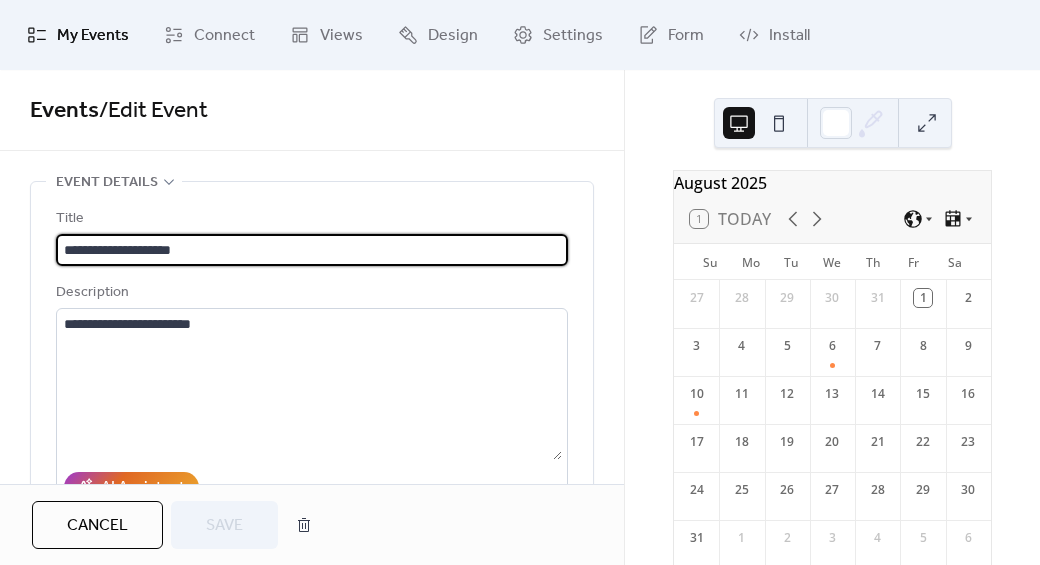 click on "**********" at bounding box center [312, 250] 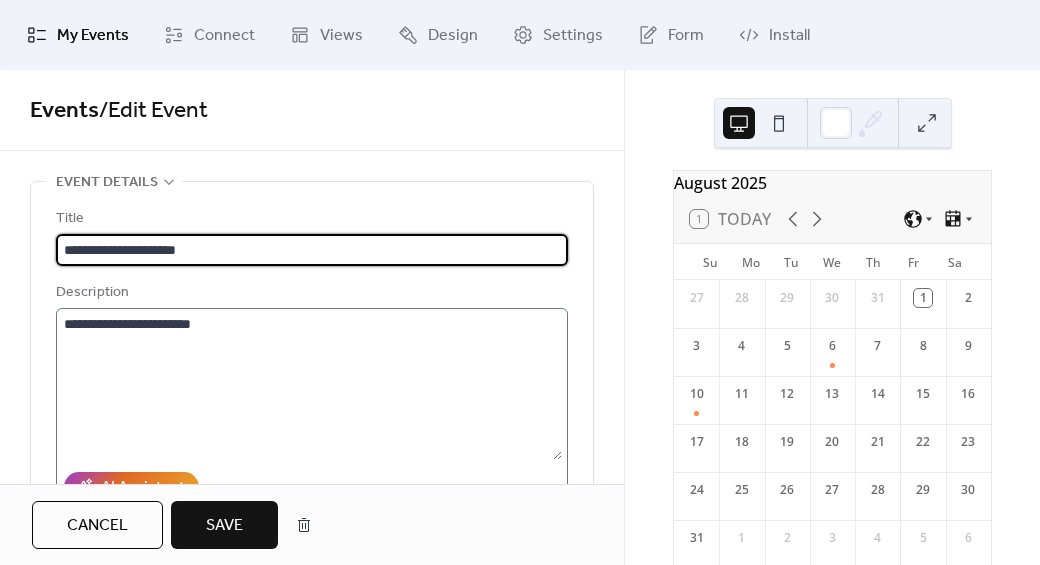 type on "**********" 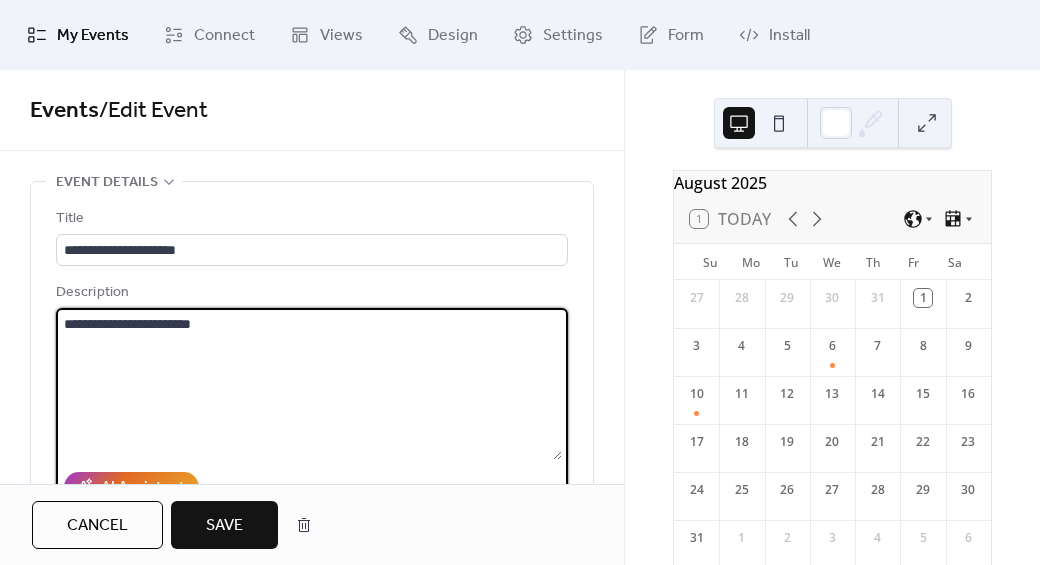 drag, startPoint x: 254, startPoint y: 334, endPoint x: 32, endPoint y: 314, distance: 222.89908 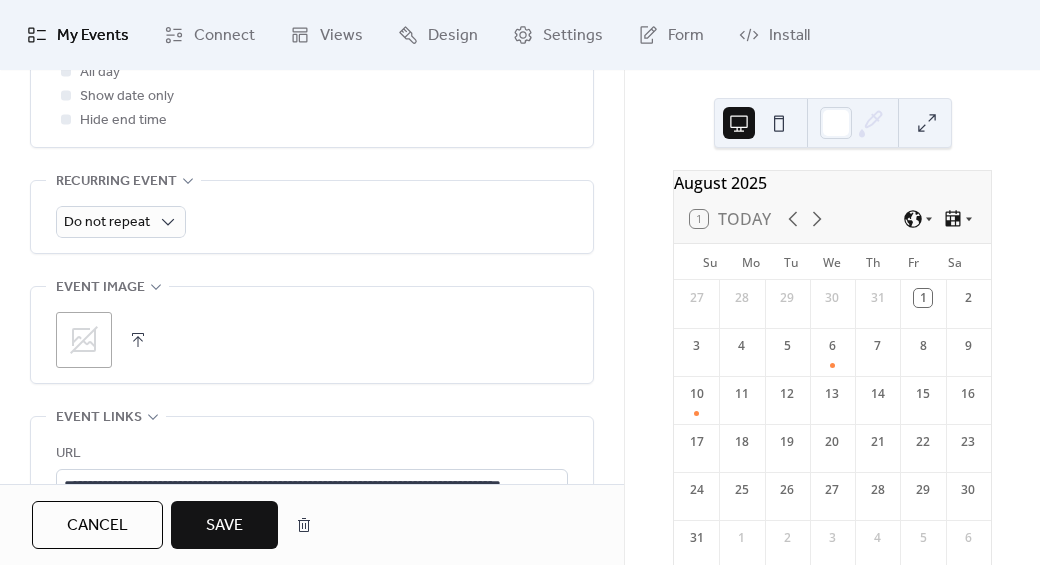 scroll, scrollTop: 1088, scrollLeft: 0, axis: vertical 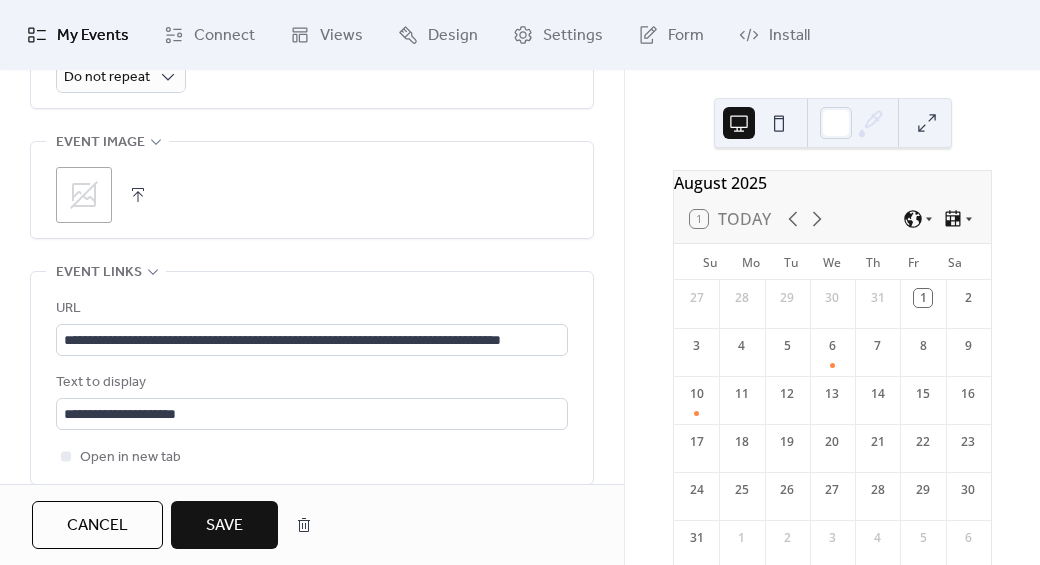 type on "**********" 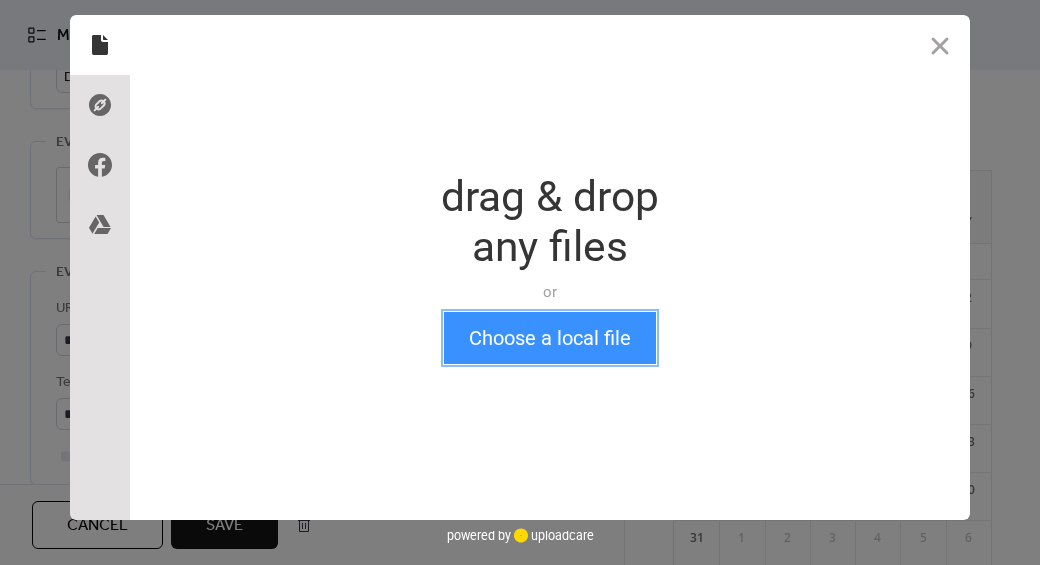 click on "Choose a local file" at bounding box center [550, 338] 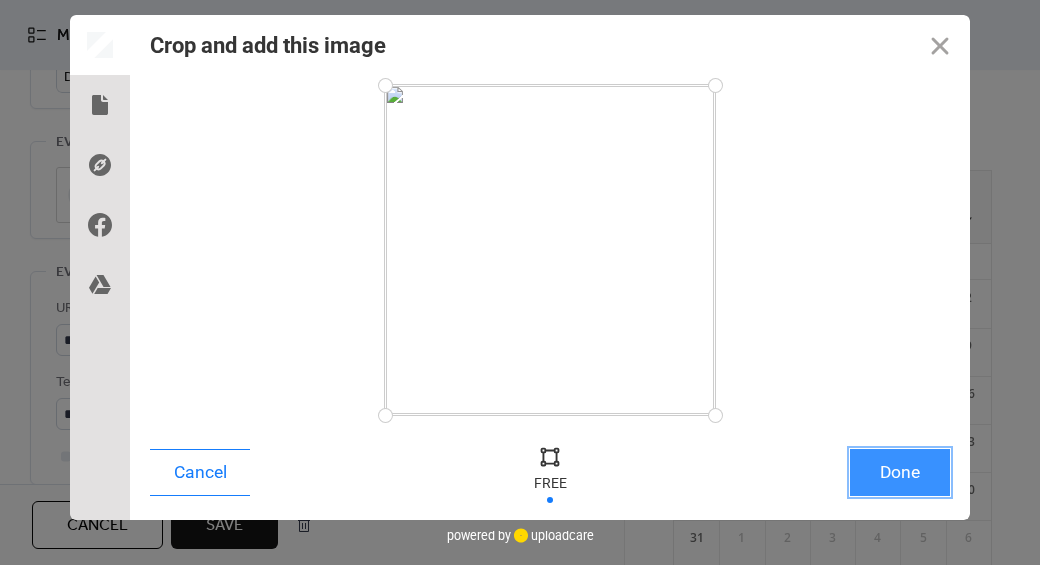 click on "Done" at bounding box center [900, 472] 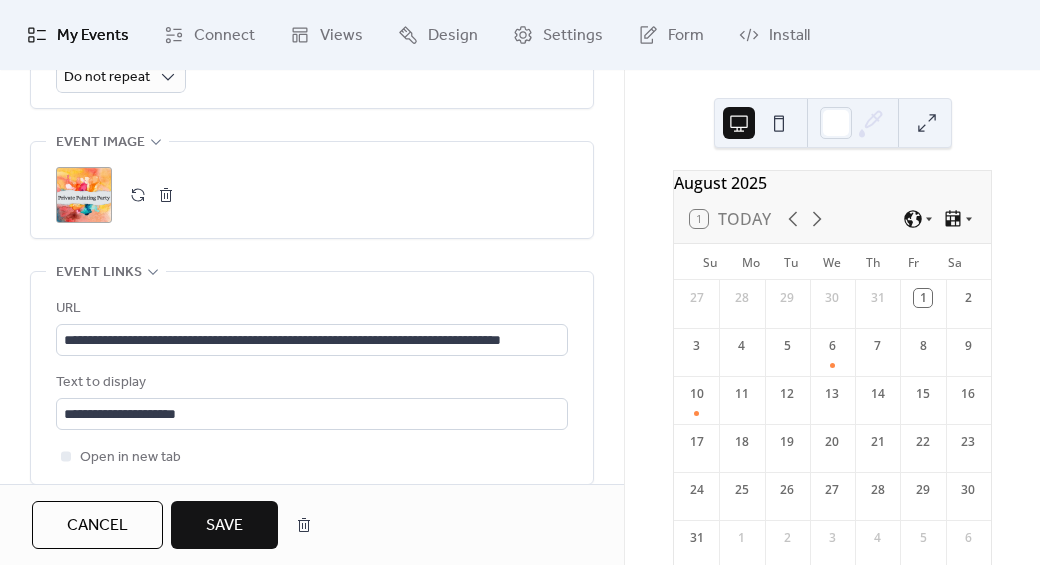 click on "Save" at bounding box center (224, 526) 